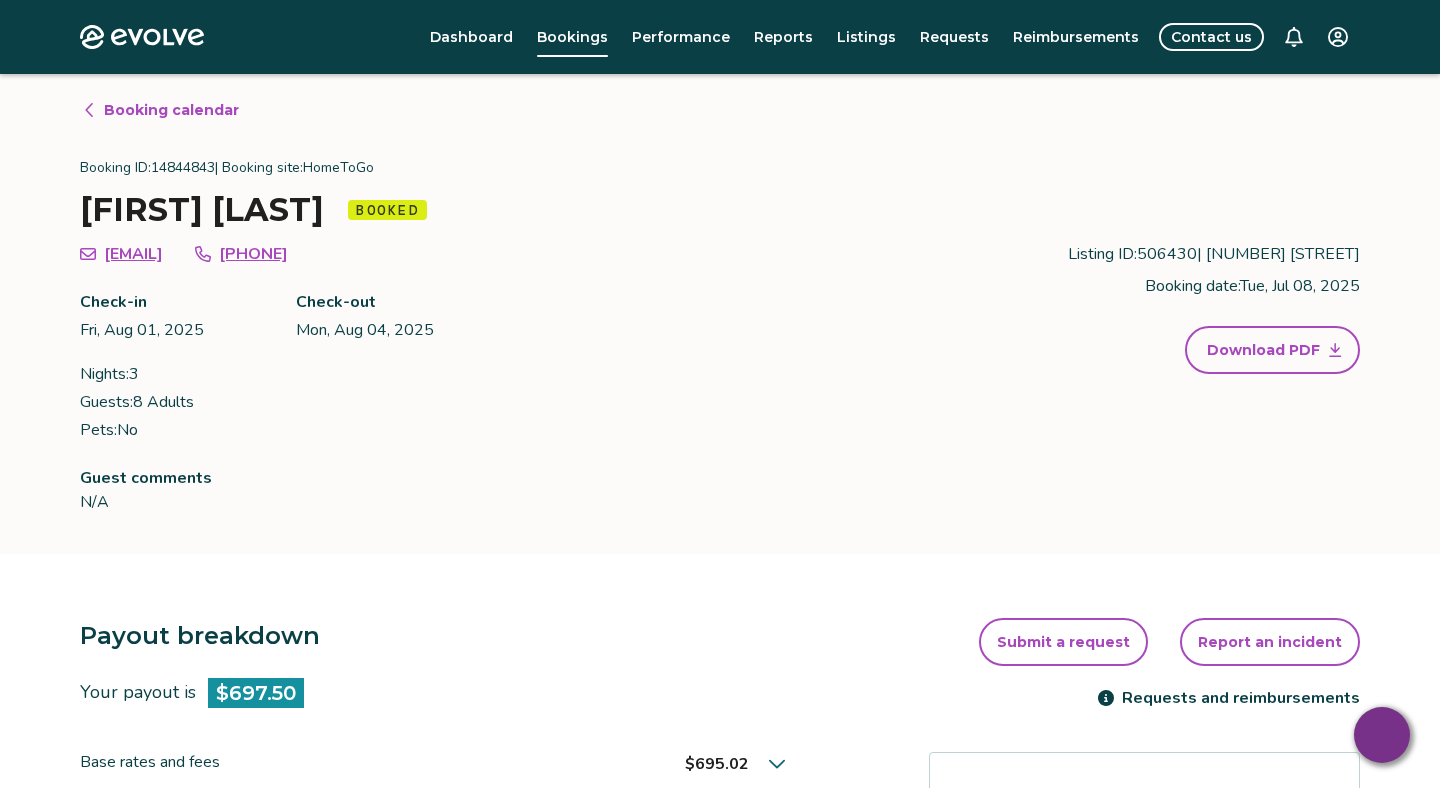scroll, scrollTop: 1028, scrollLeft: 0, axis: vertical 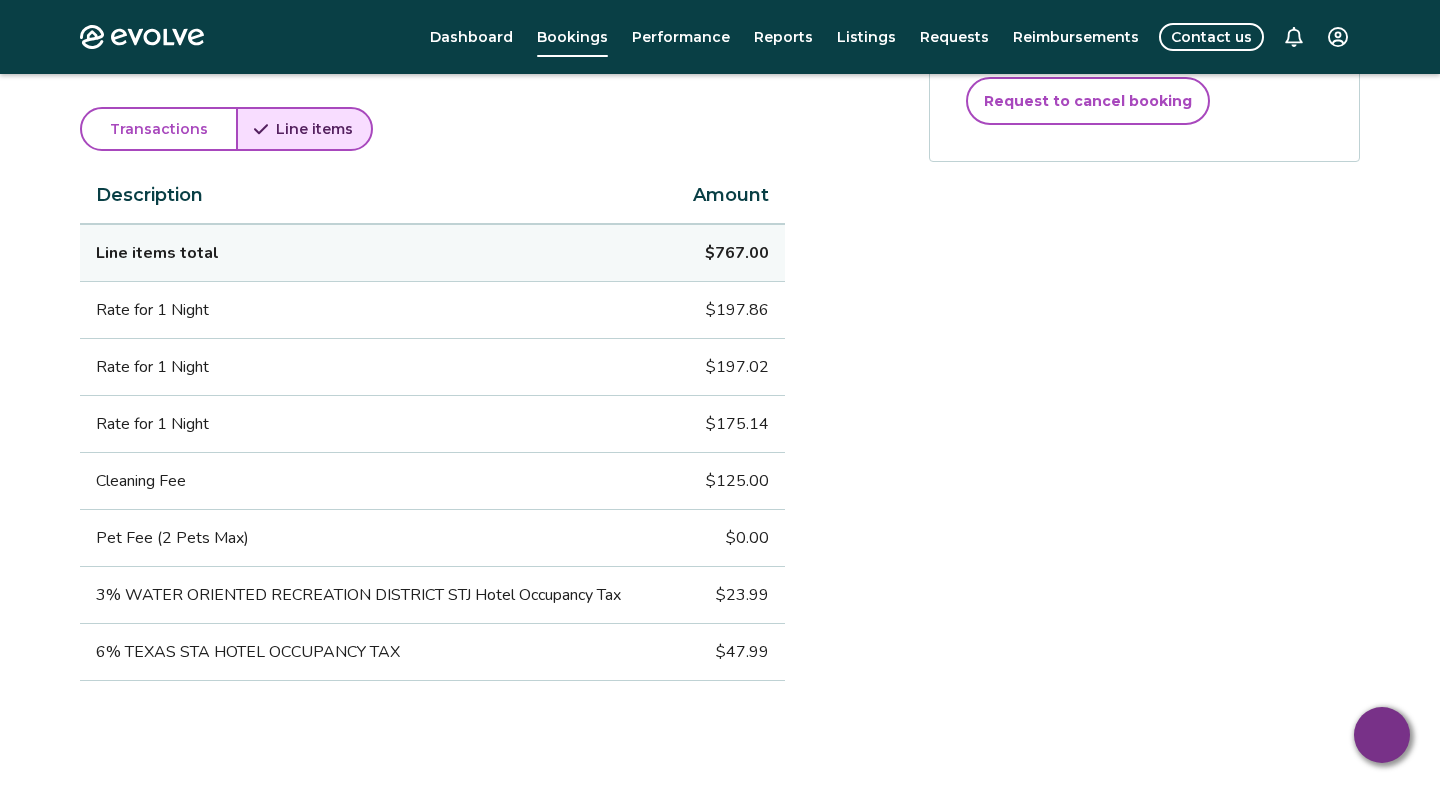 click 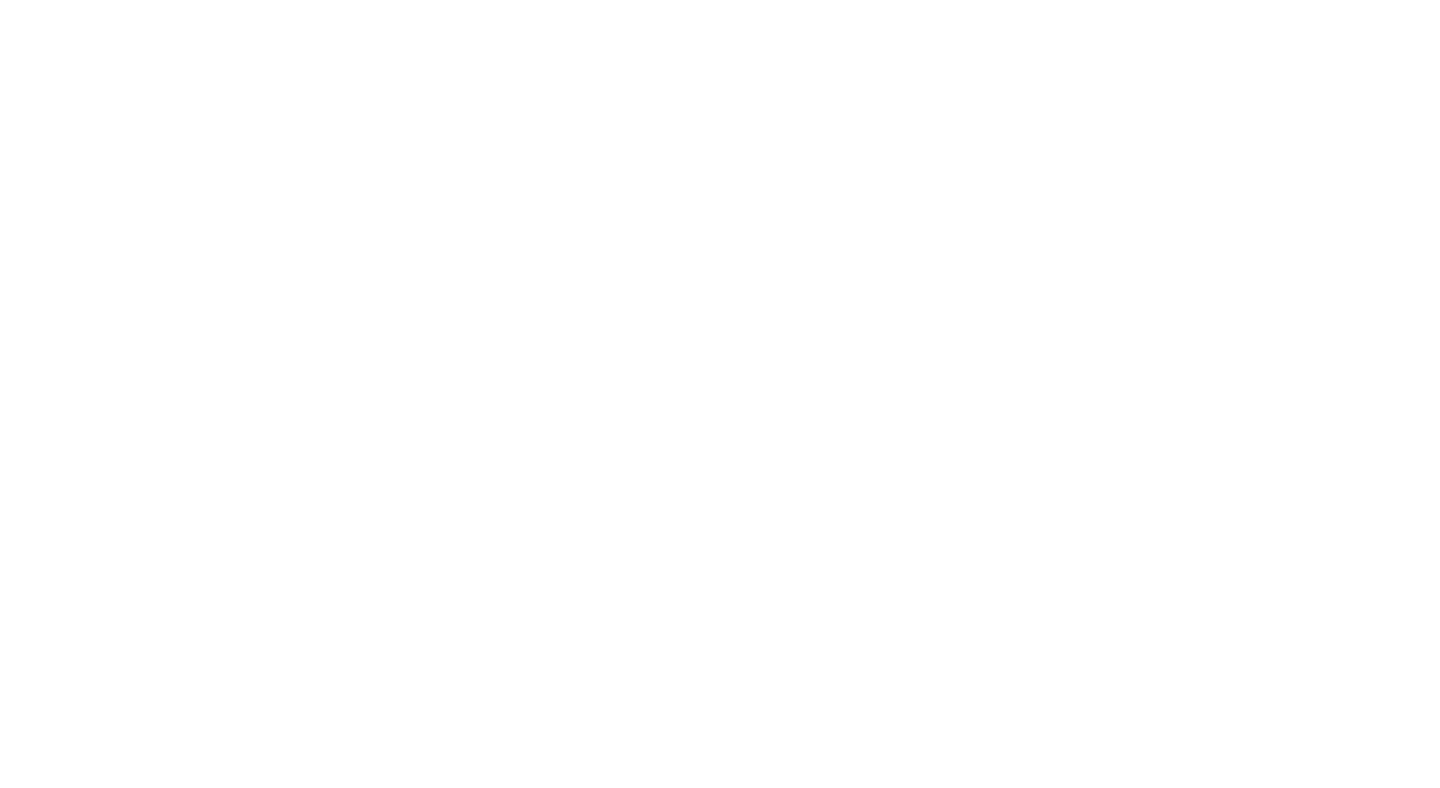 scroll, scrollTop: 0, scrollLeft: 0, axis: both 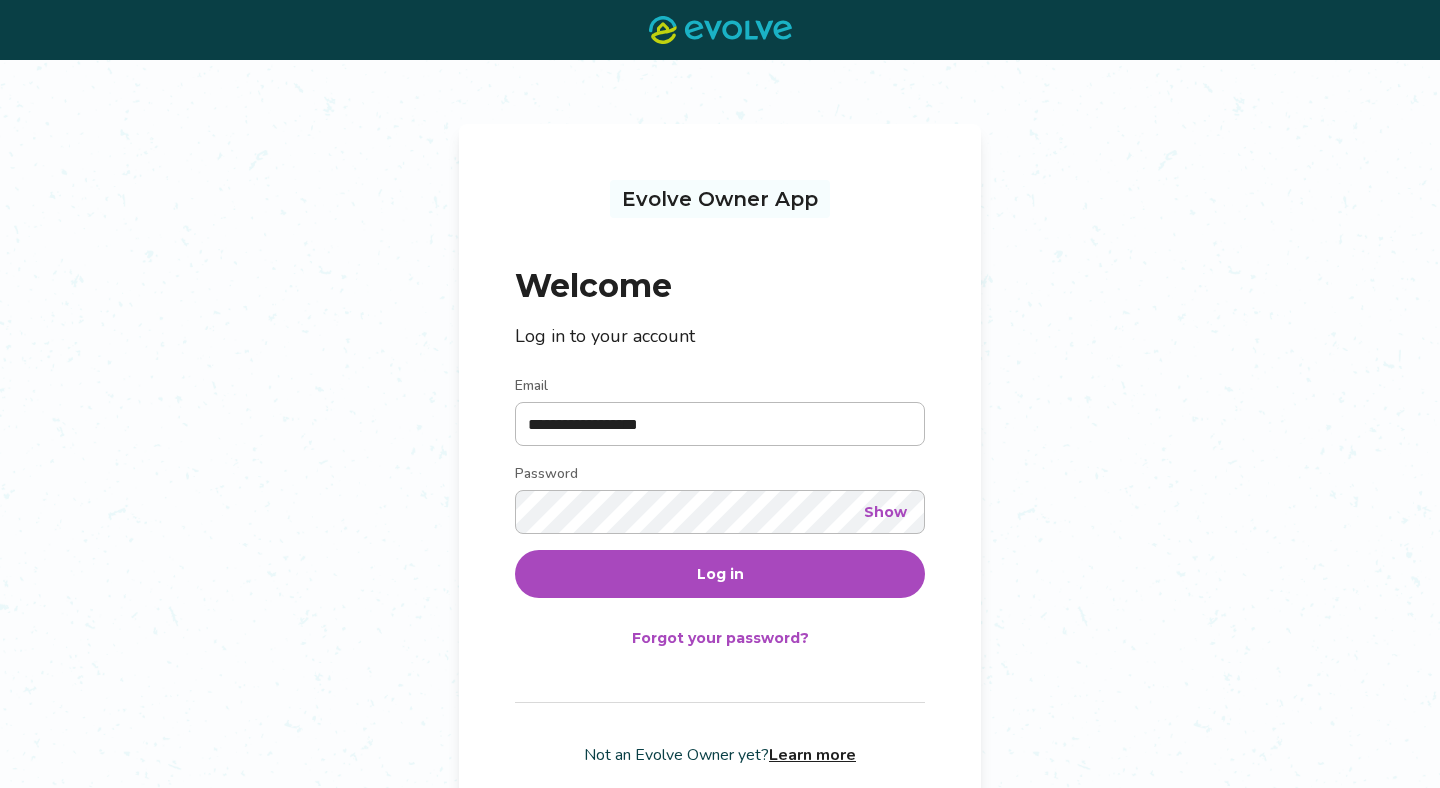 click on "Log in" at bounding box center [720, 574] 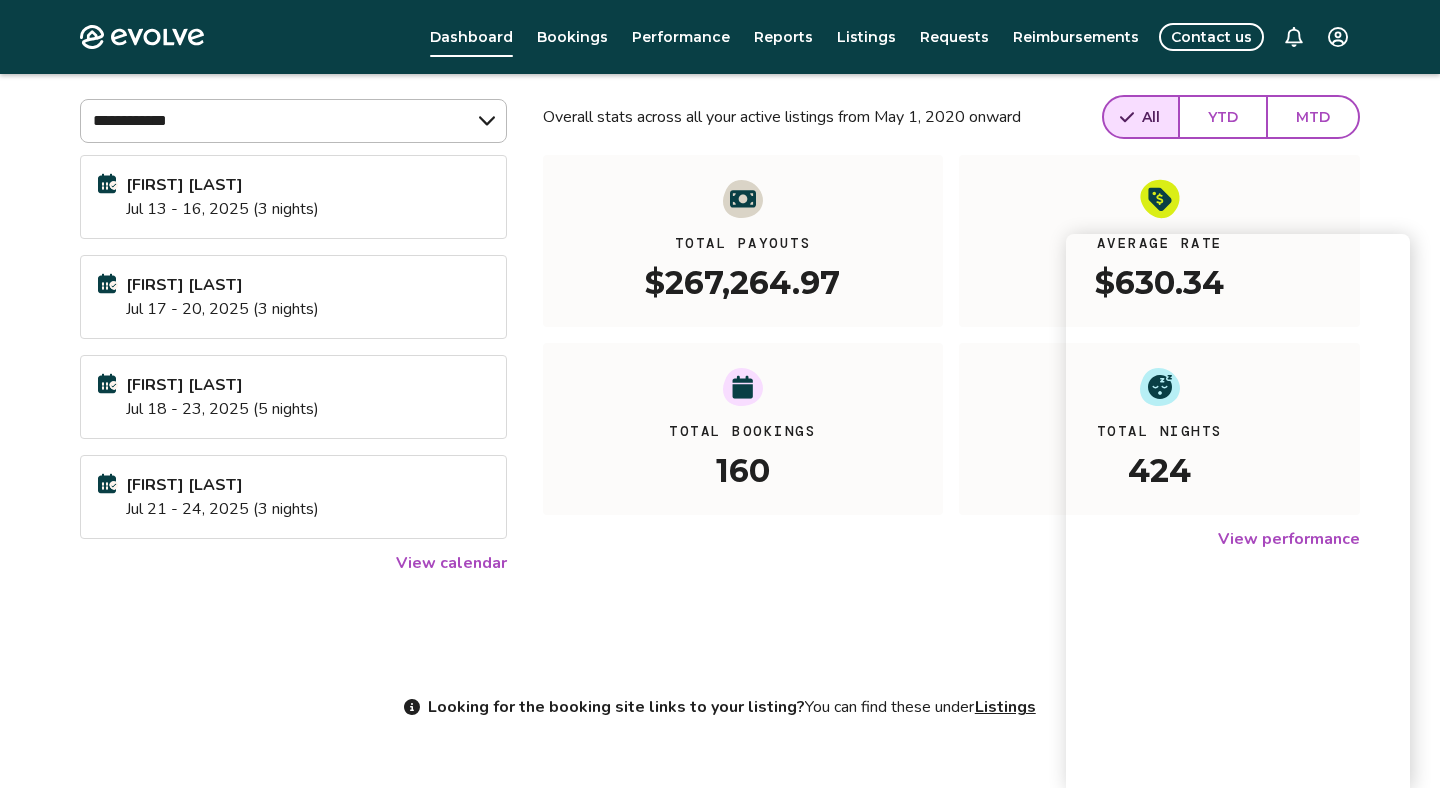 scroll, scrollTop: 246, scrollLeft: 0, axis: vertical 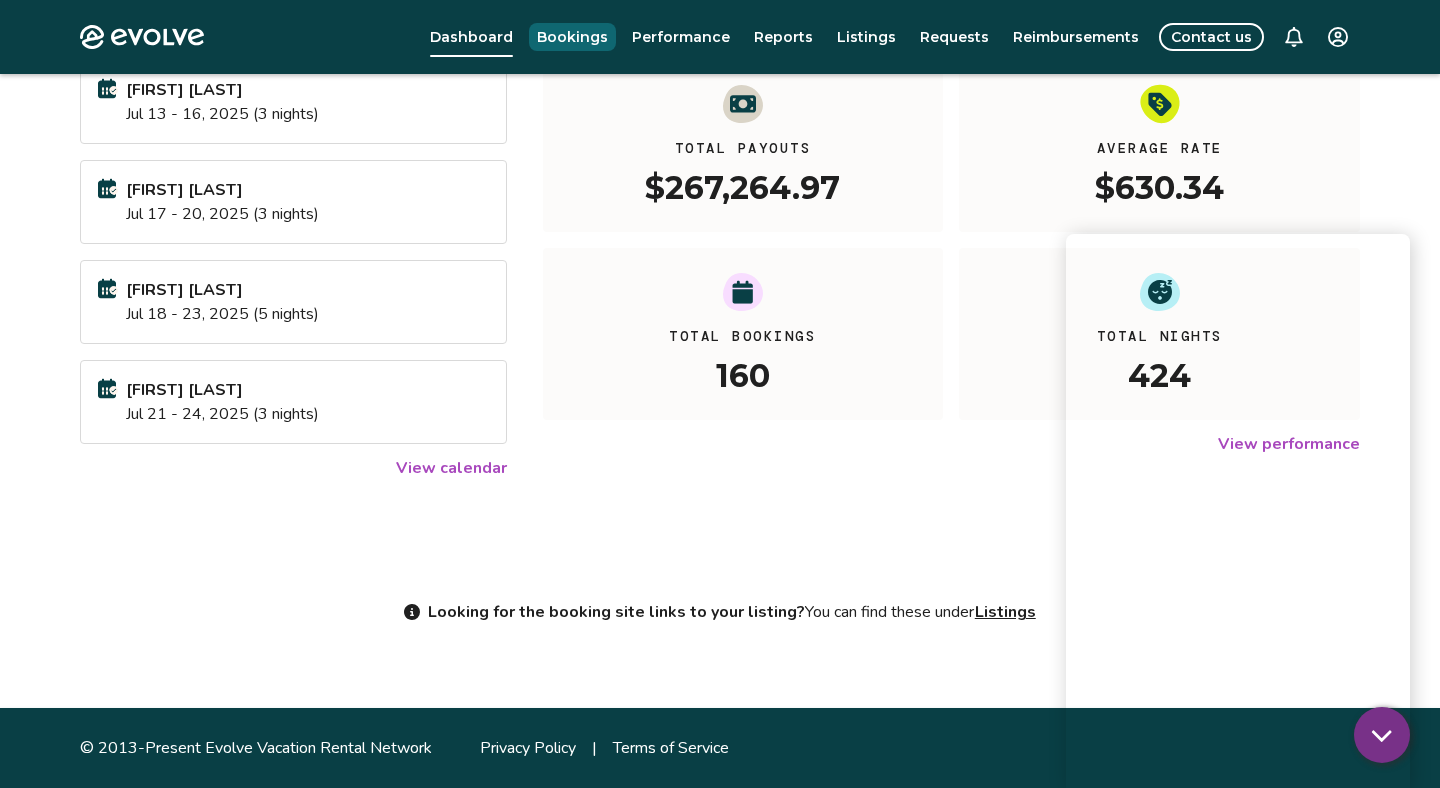 click on "Bookings" at bounding box center (572, 37) 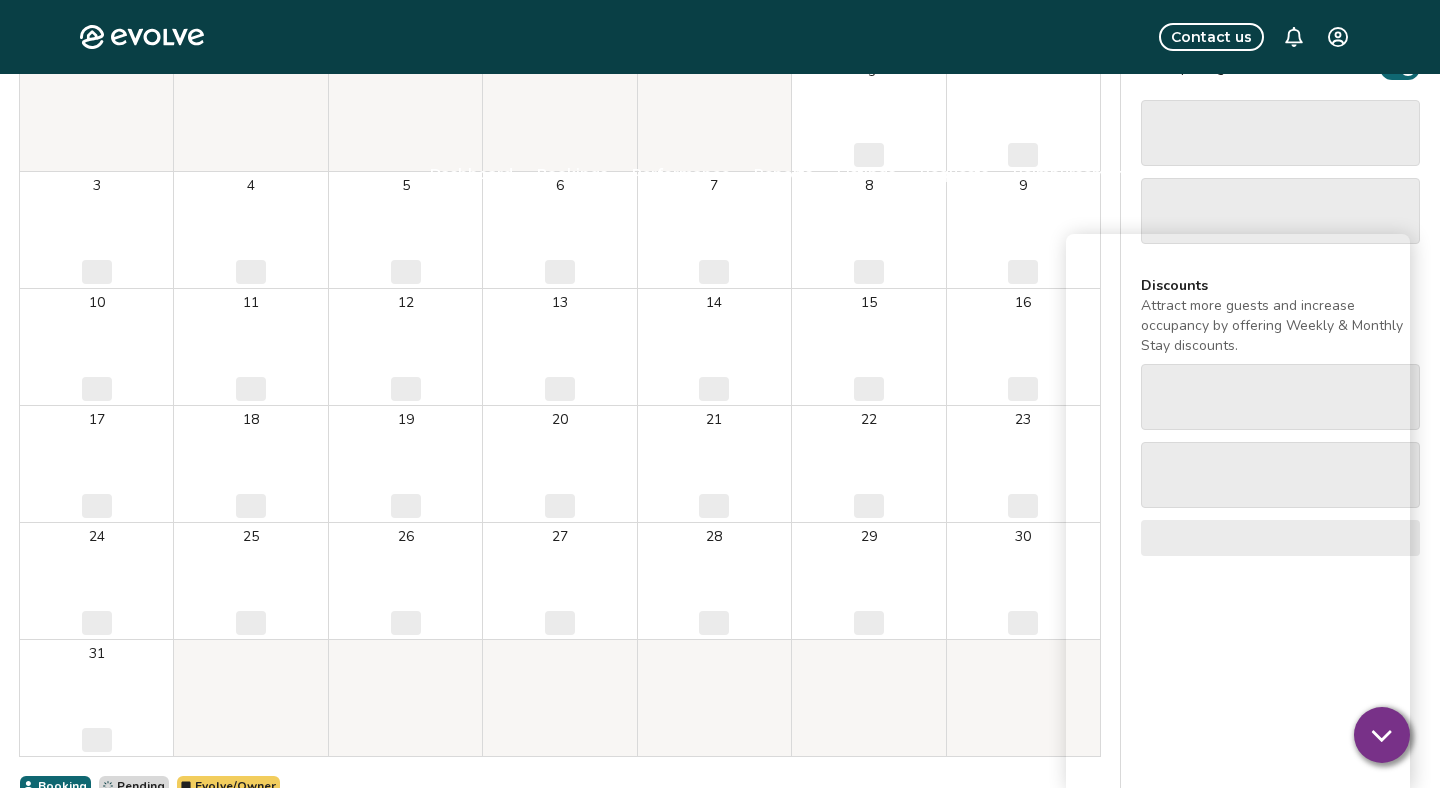scroll, scrollTop: 0, scrollLeft: 0, axis: both 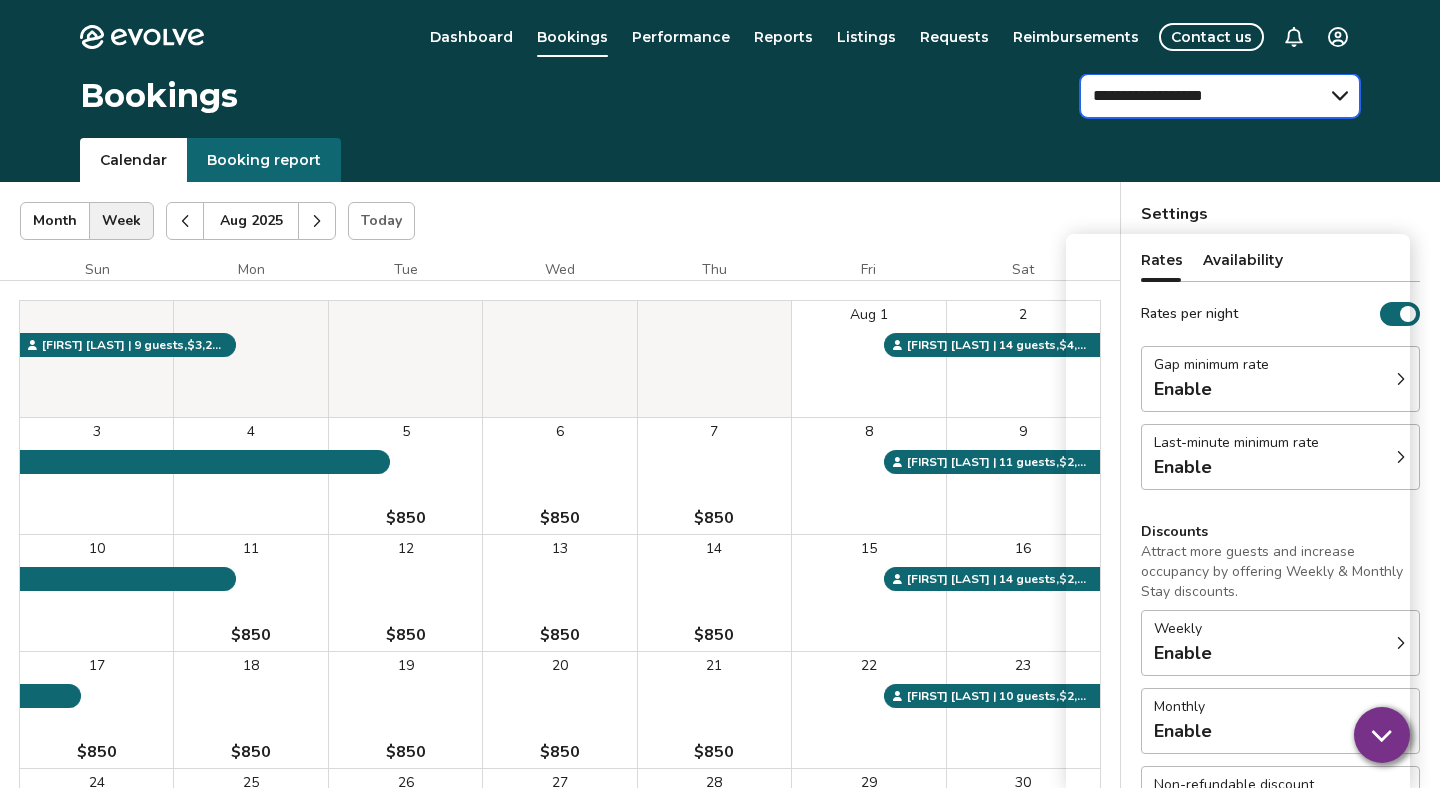 click on "**********" at bounding box center [1220, 96] 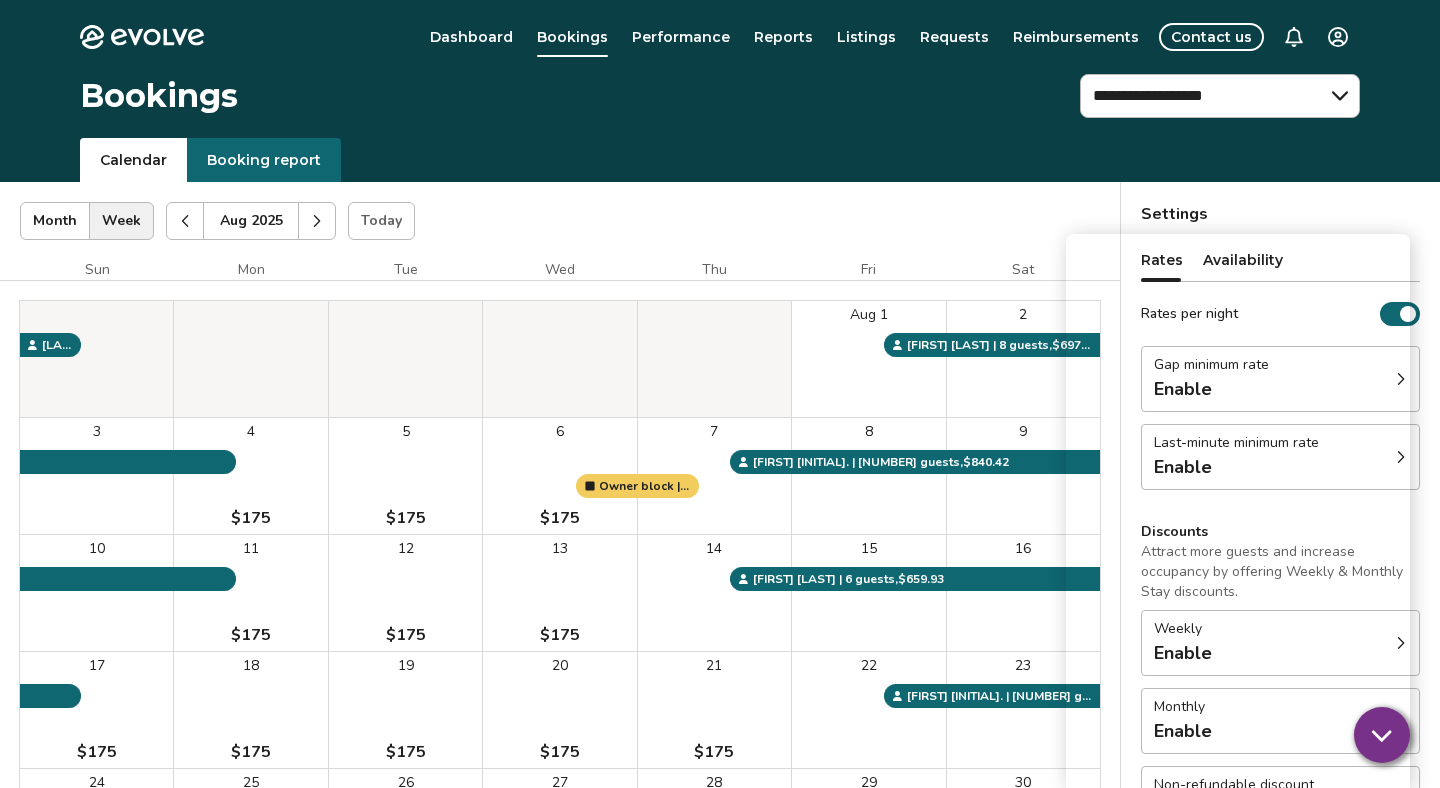 click 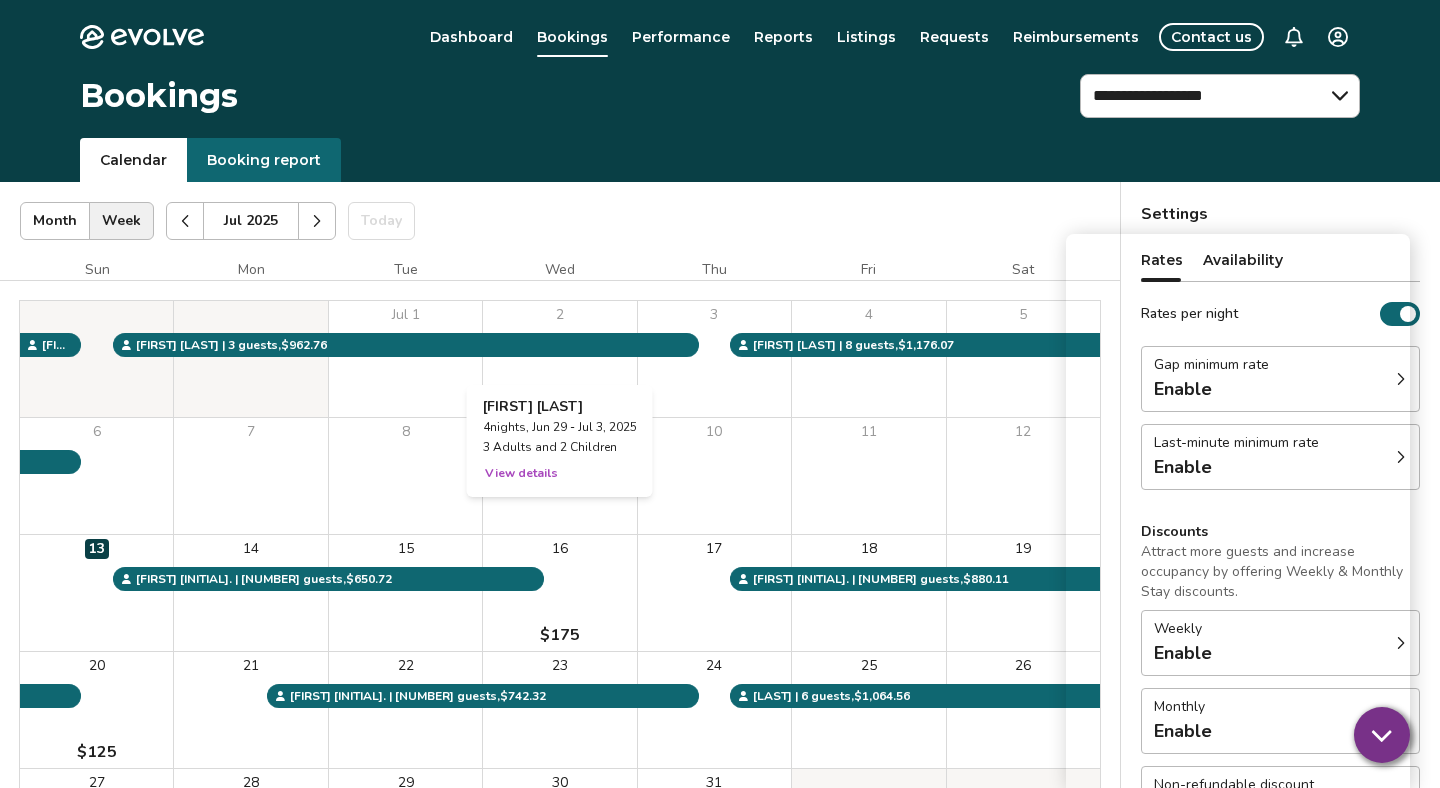 click on "2" at bounding box center [559, 359] 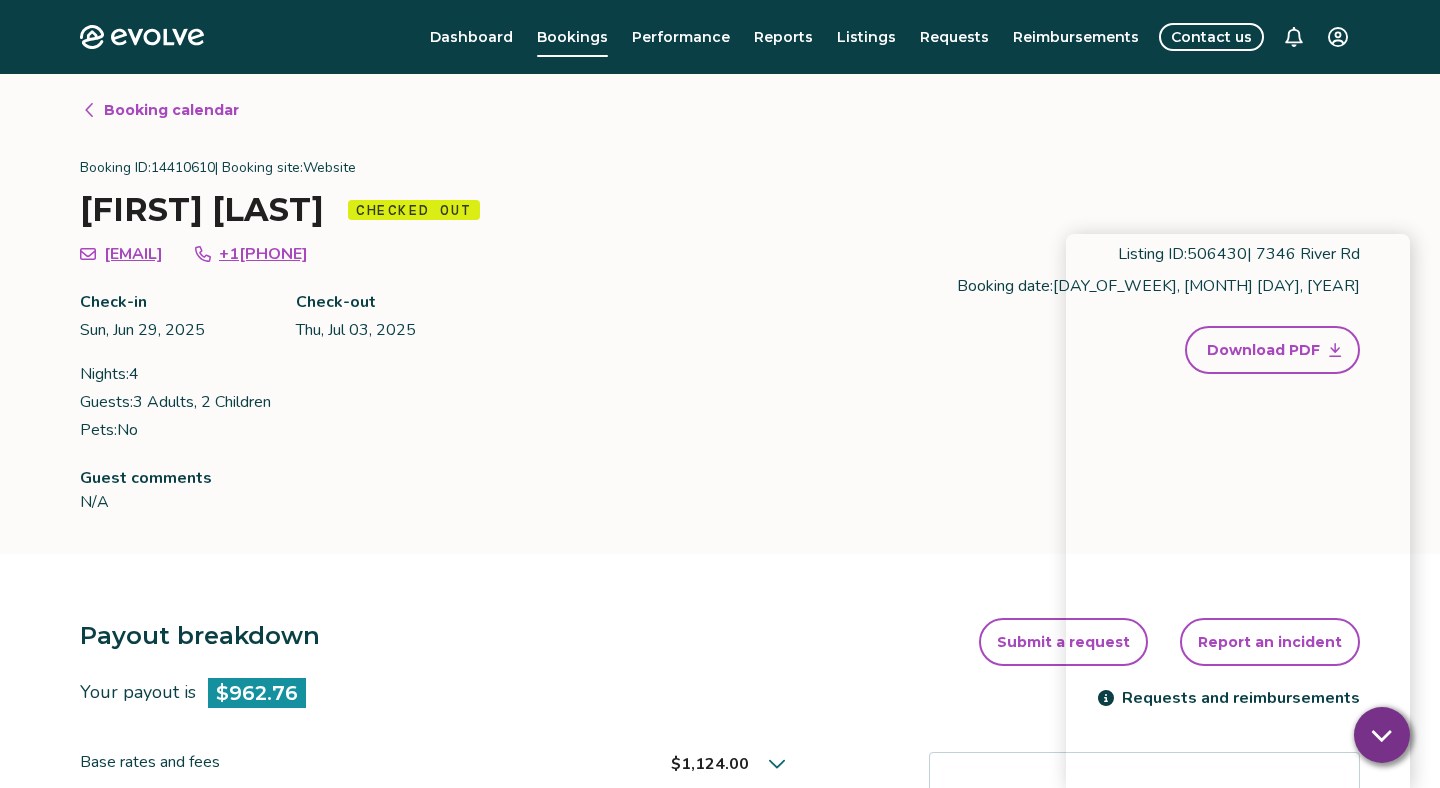 click on "Booking ID:  [NUMBER]  | Booking site:  Website" at bounding box center (720, 168) 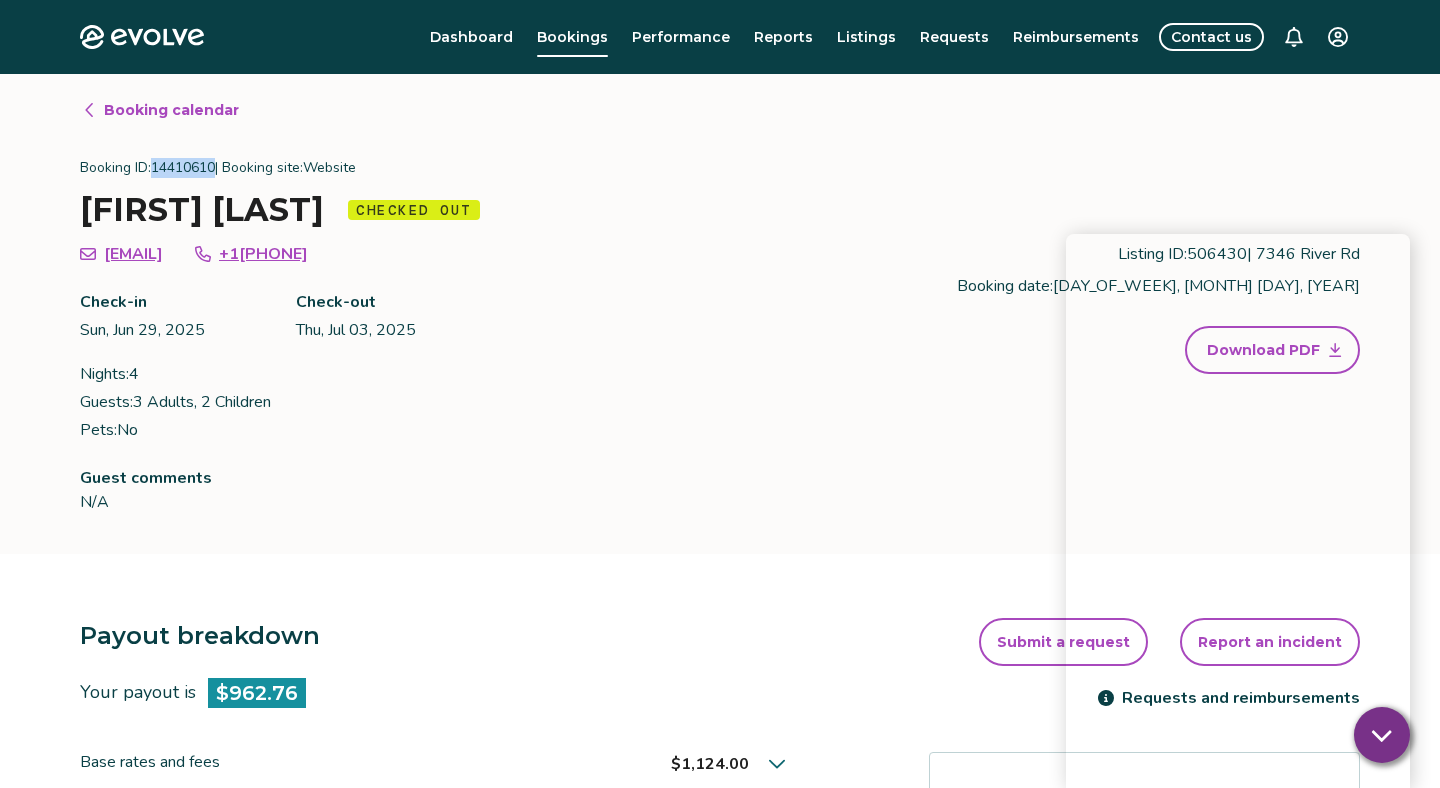 click on "Booking ID:  [NUMBER]  | Booking site:  Website" at bounding box center (720, 168) 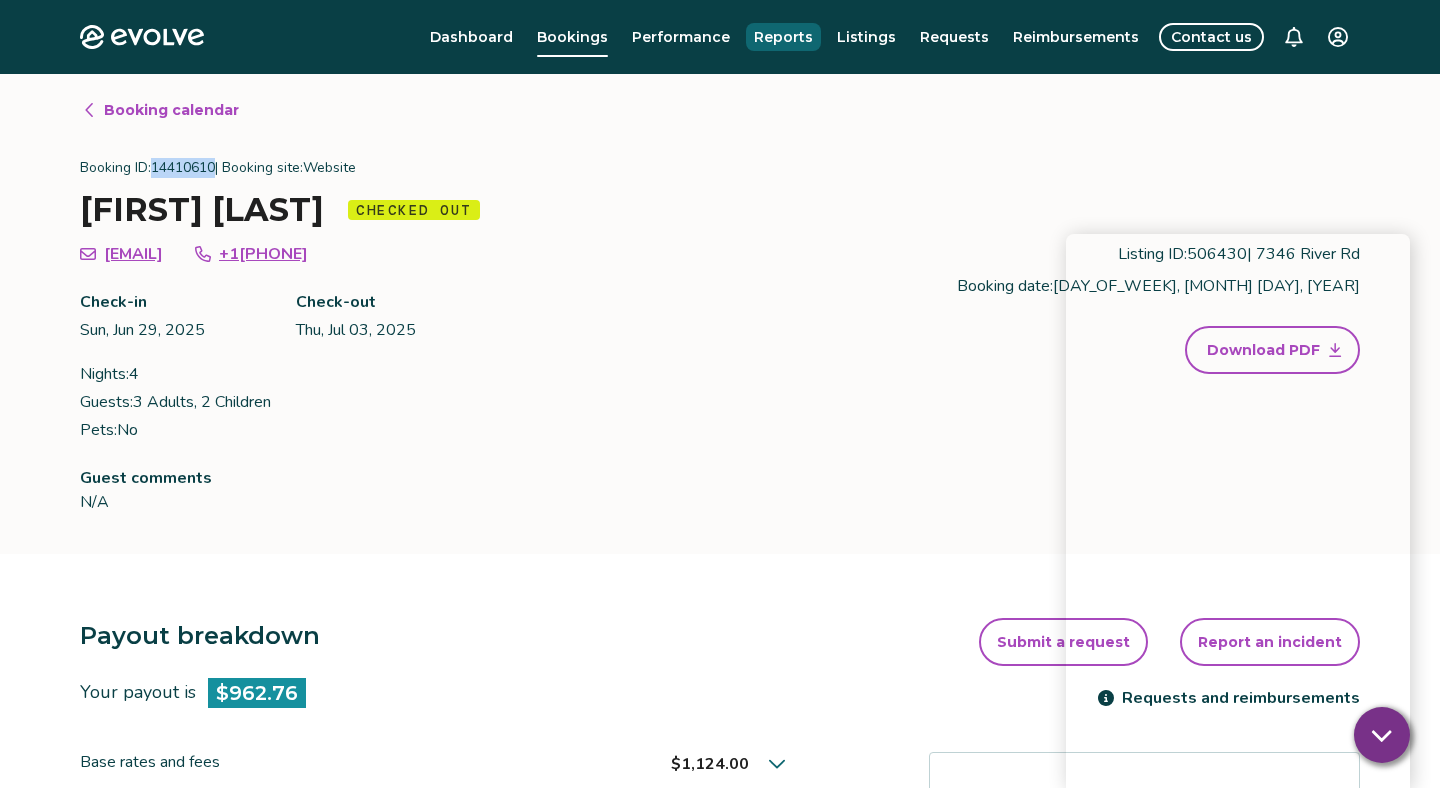 click on "Reports" at bounding box center (783, 37) 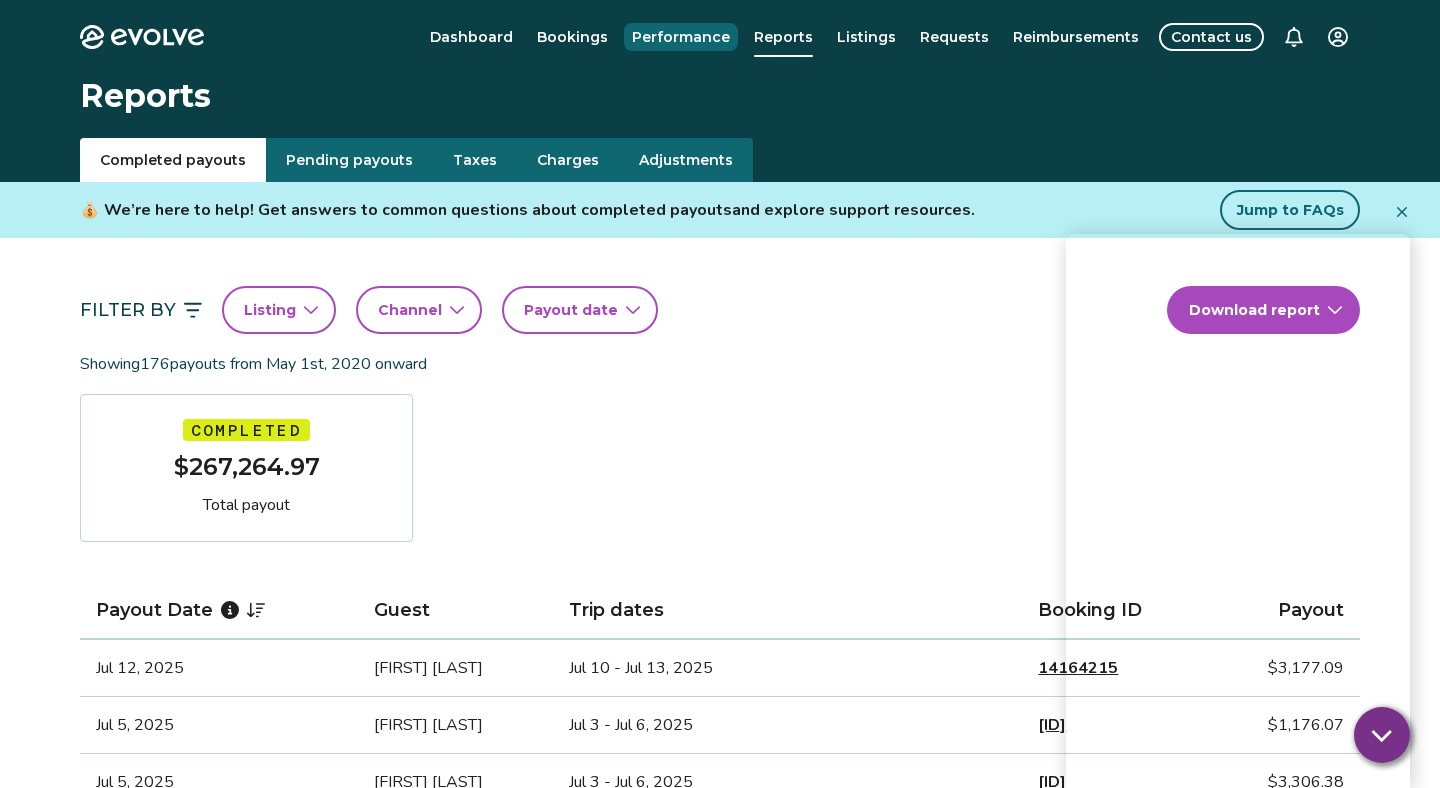click on "Performance" at bounding box center (681, 37) 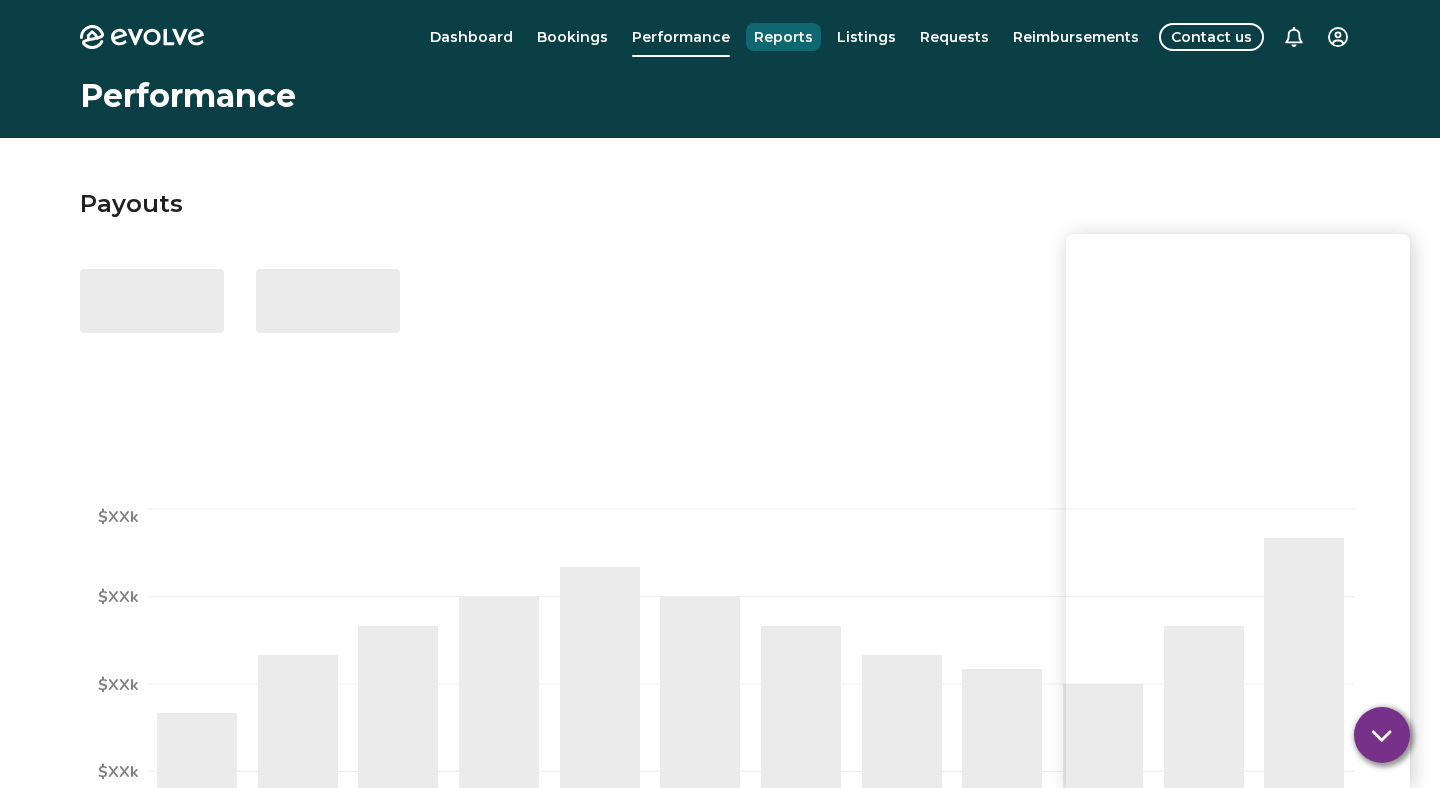 click on "Reports" at bounding box center [783, 37] 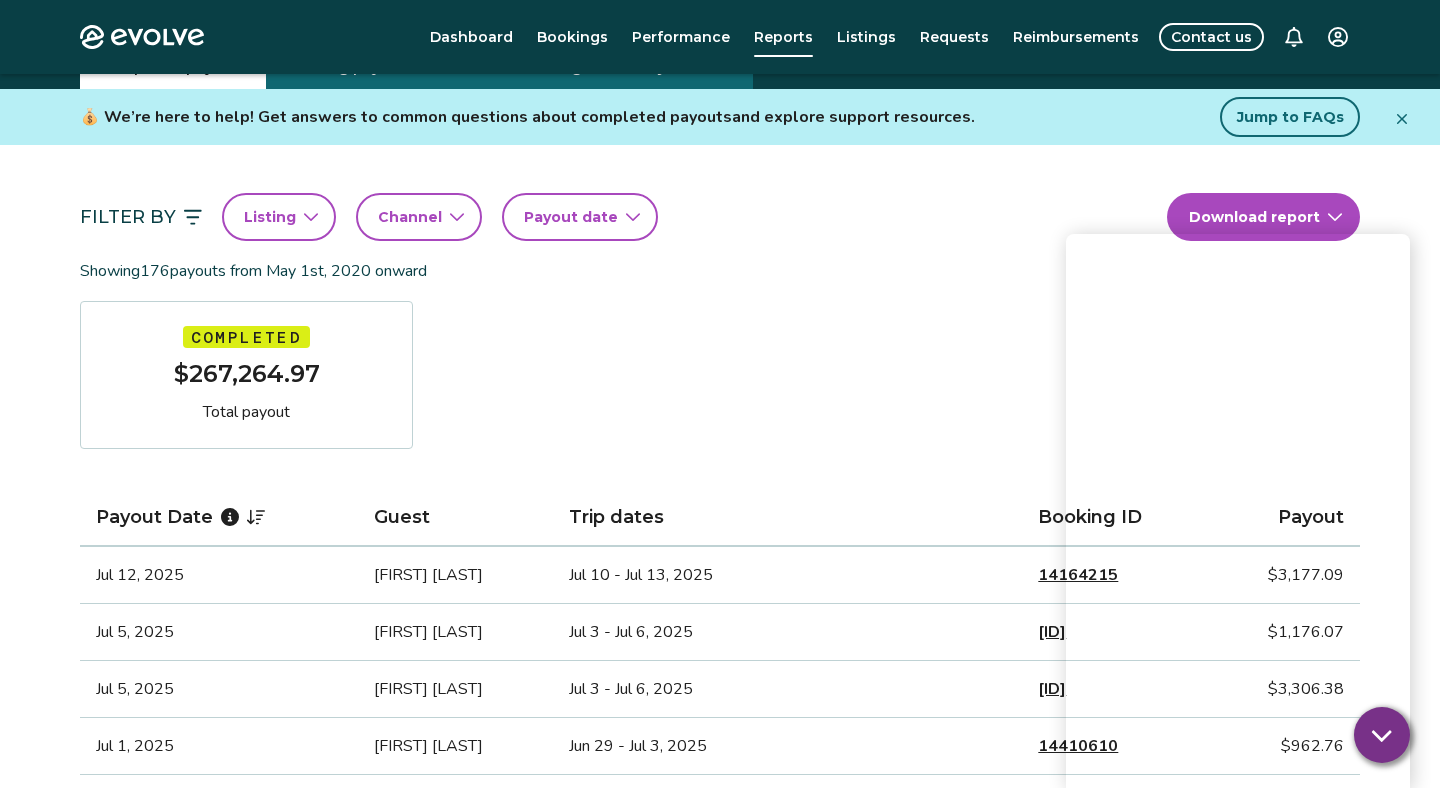 scroll, scrollTop: 0, scrollLeft: 0, axis: both 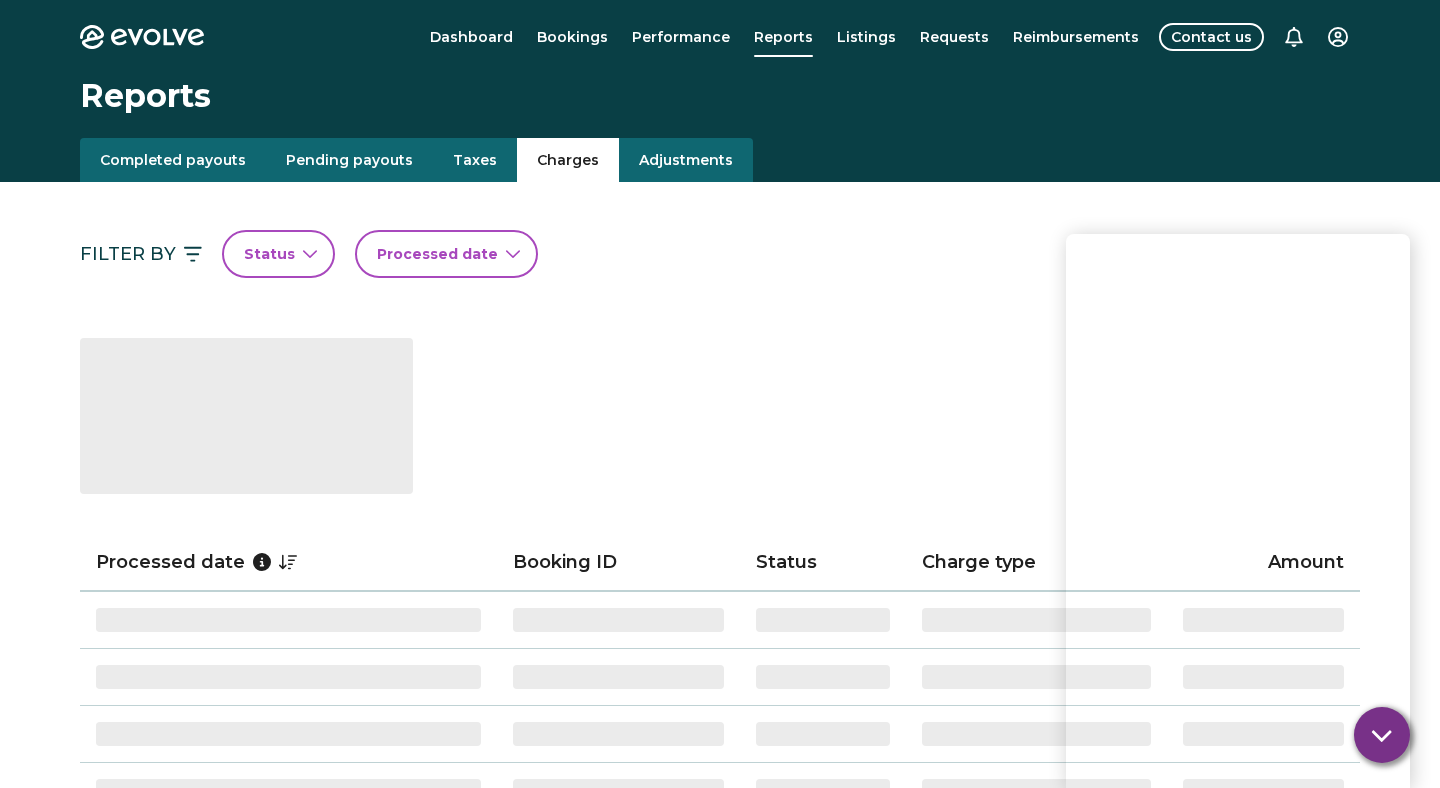 click on "Charges" at bounding box center [568, 160] 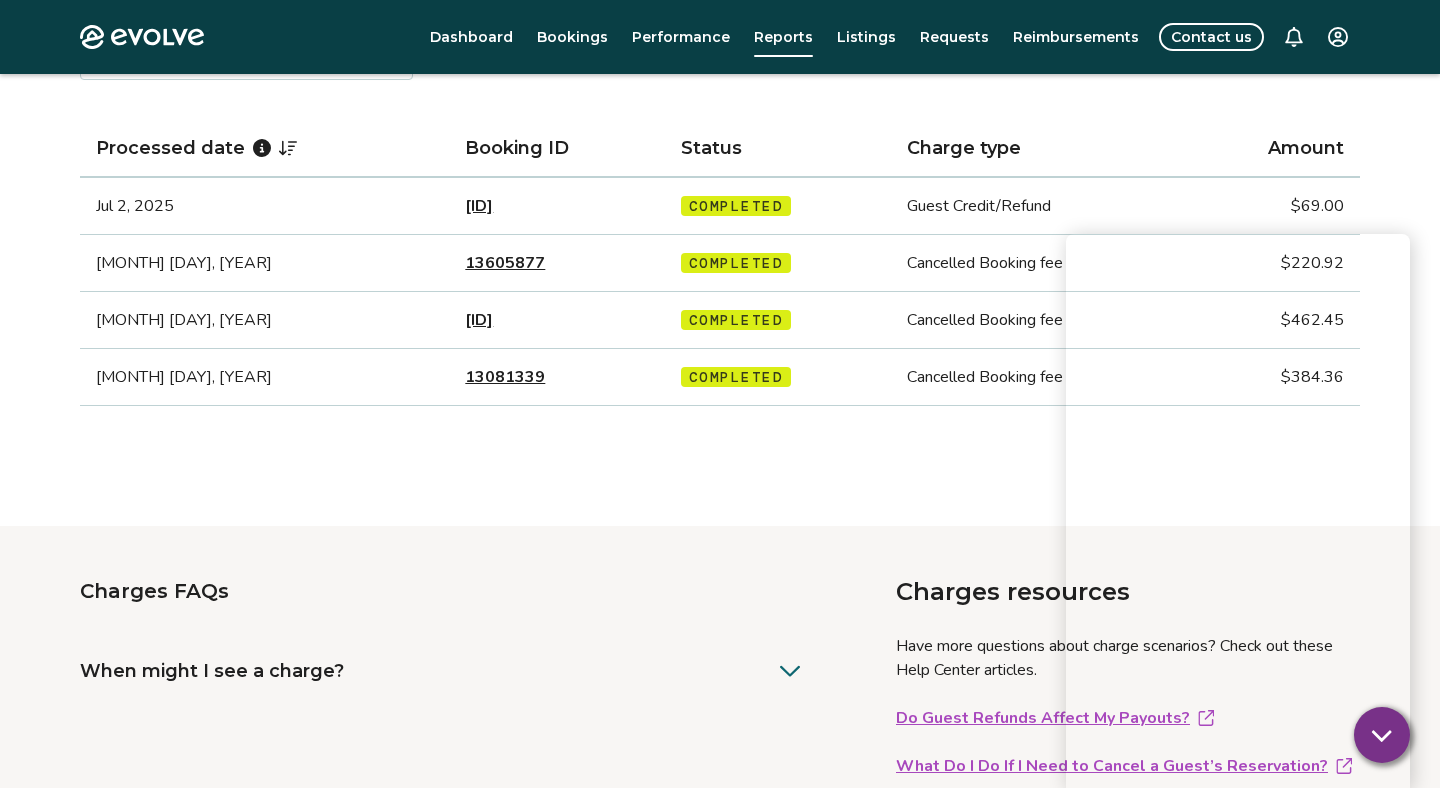 scroll, scrollTop: 382, scrollLeft: 0, axis: vertical 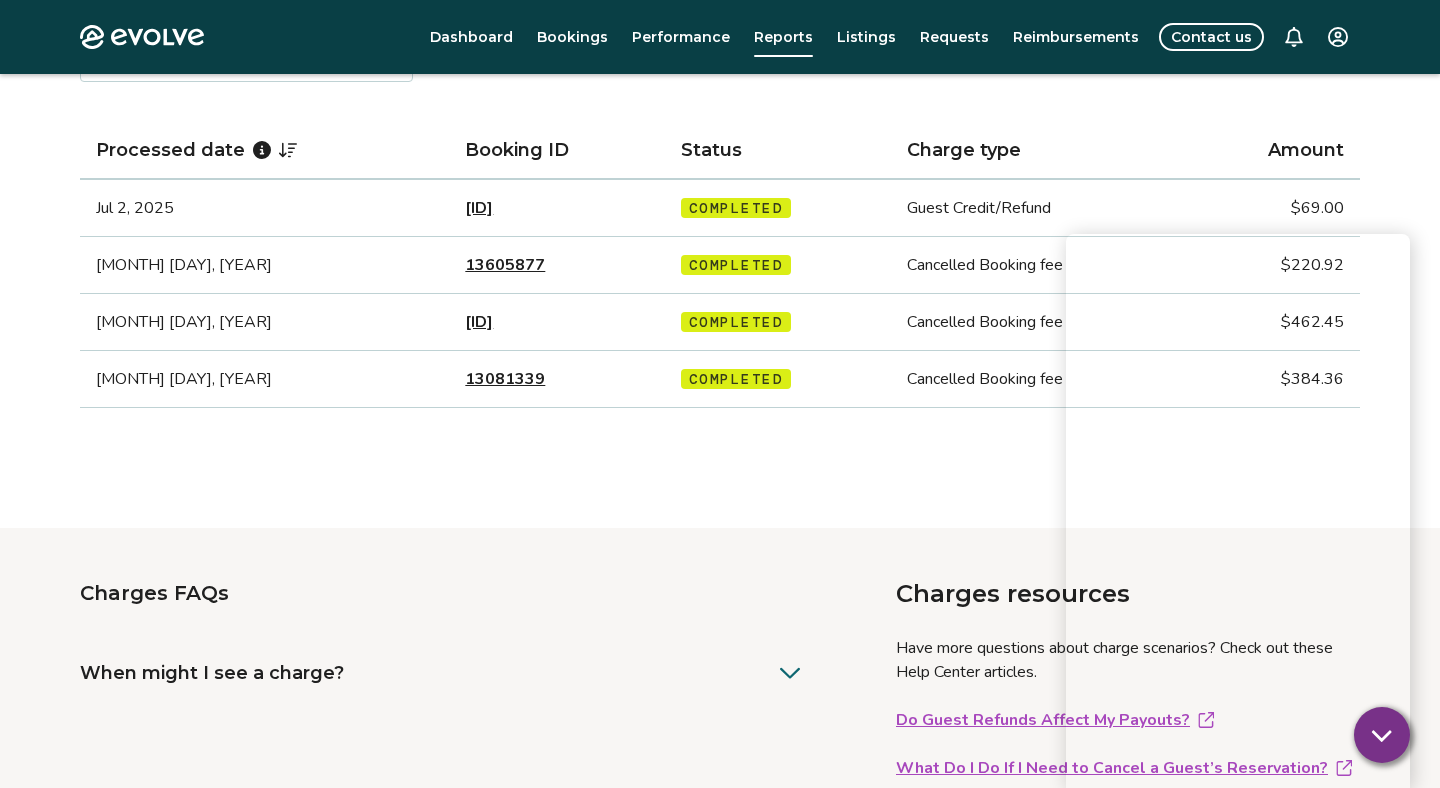 click on "[ID]" at bounding box center (479, 208) 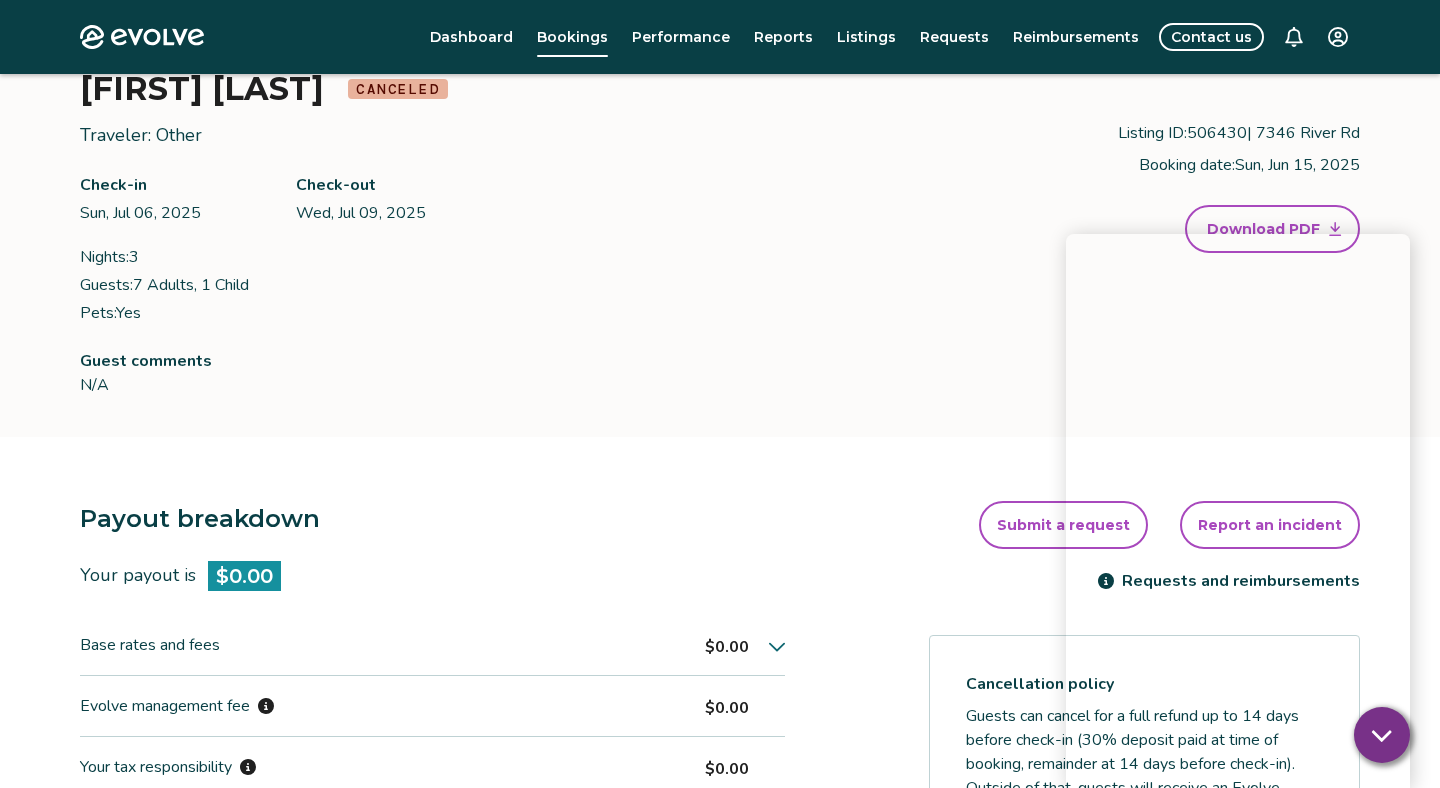 scroll, scrollTop: 0, scrollLeft: 0, axis: both 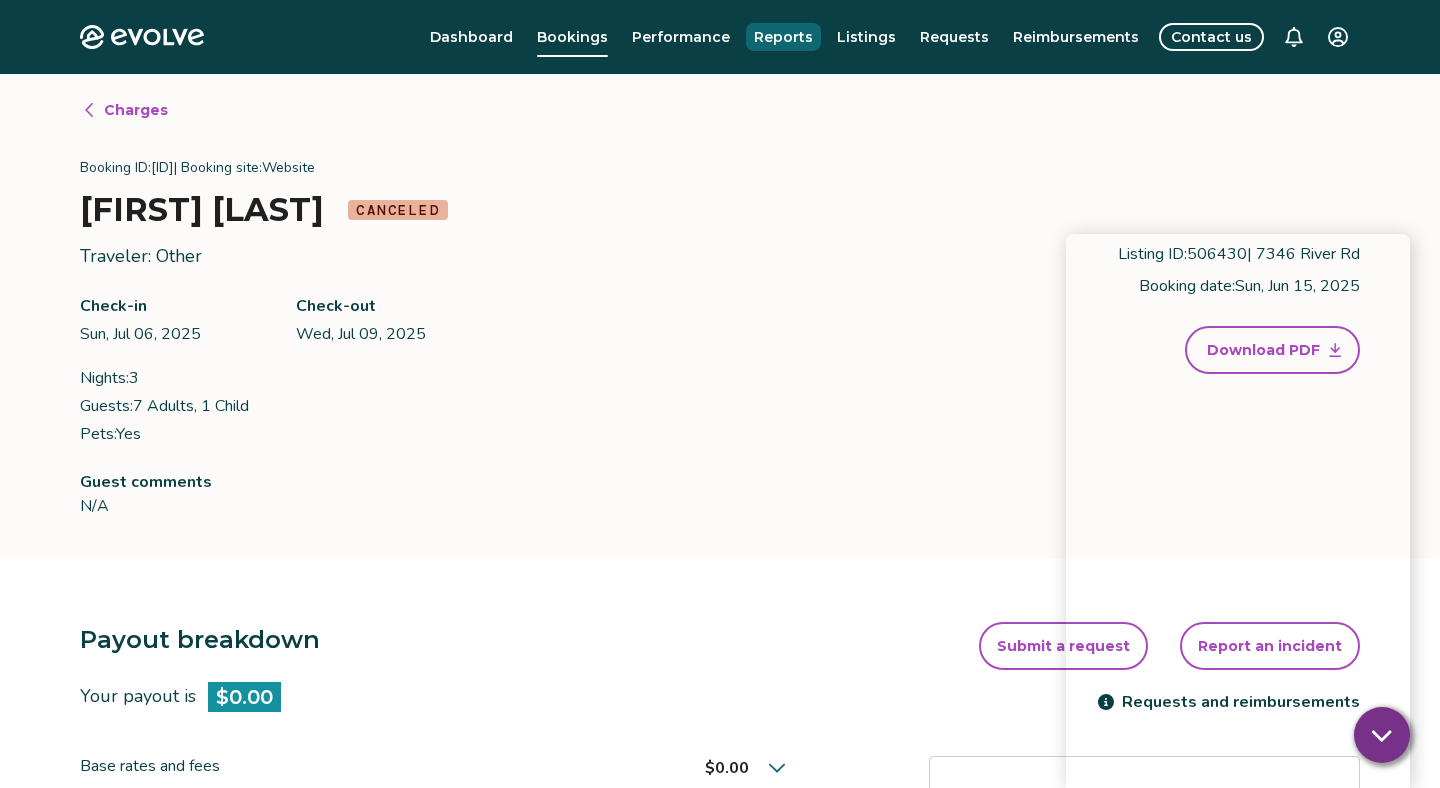 click on "Reports" at bounding box center (783, 37) 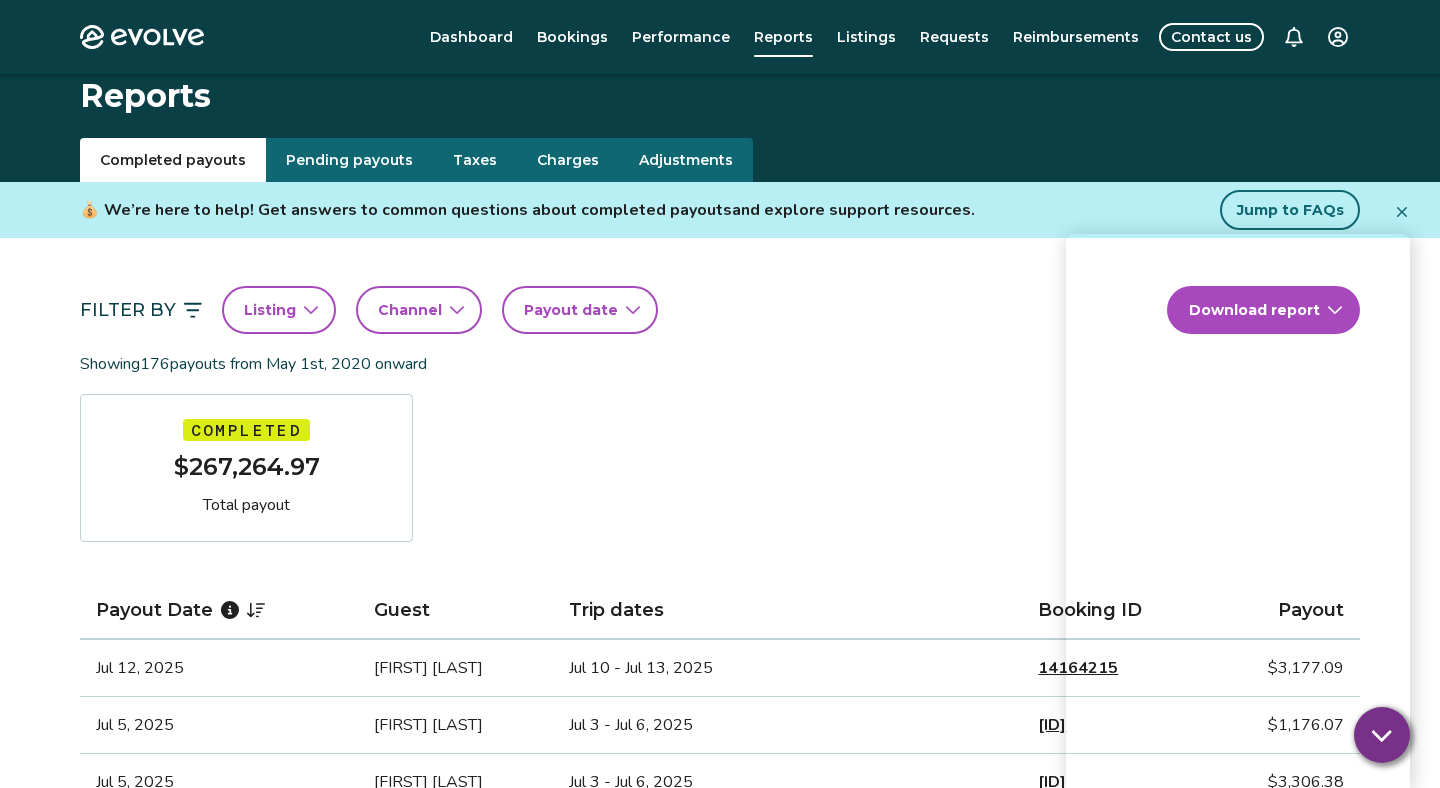 scroll, scrollTop: 14, scrollLeft: 0, axis: vertical 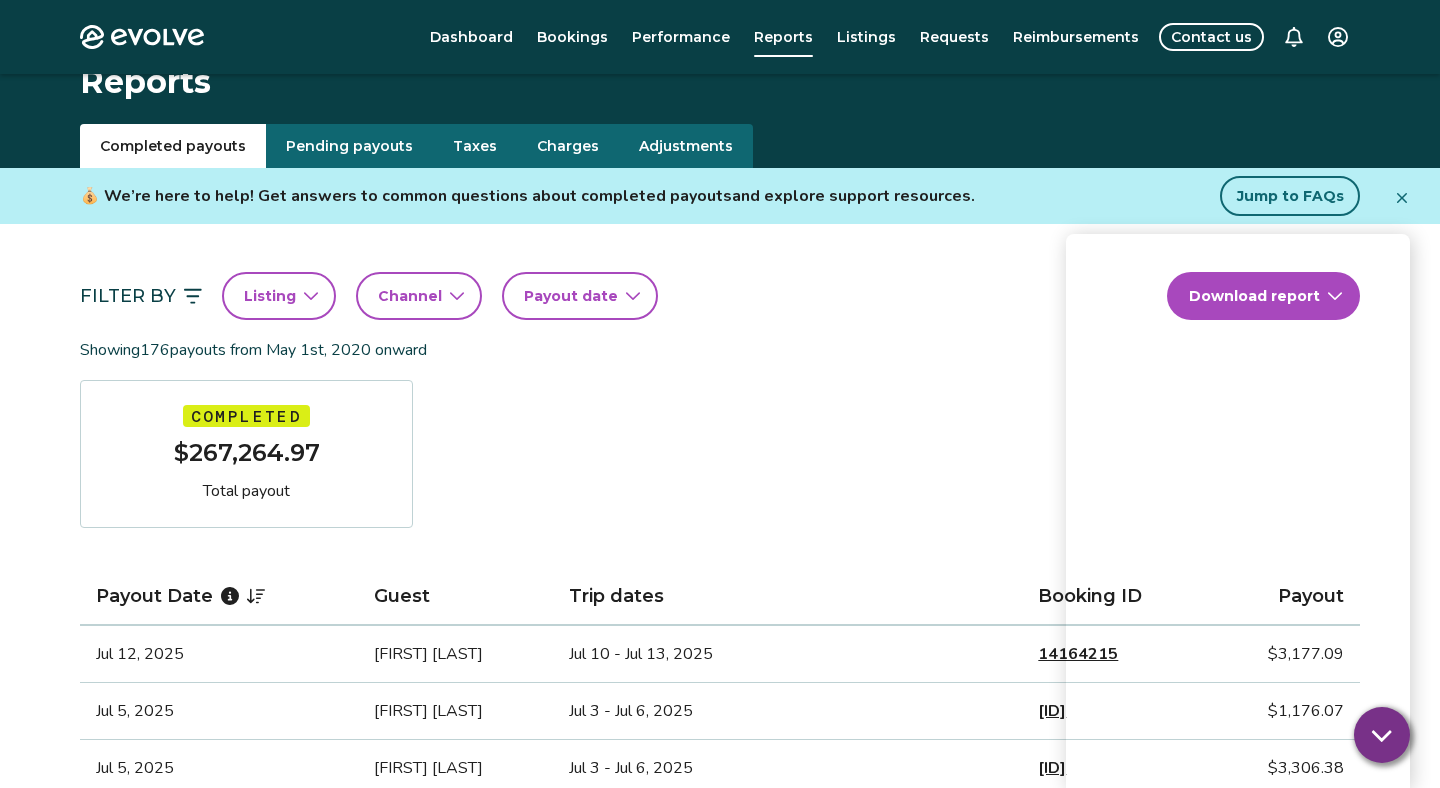 click on "Taxes" at bounding box center (475, 146) 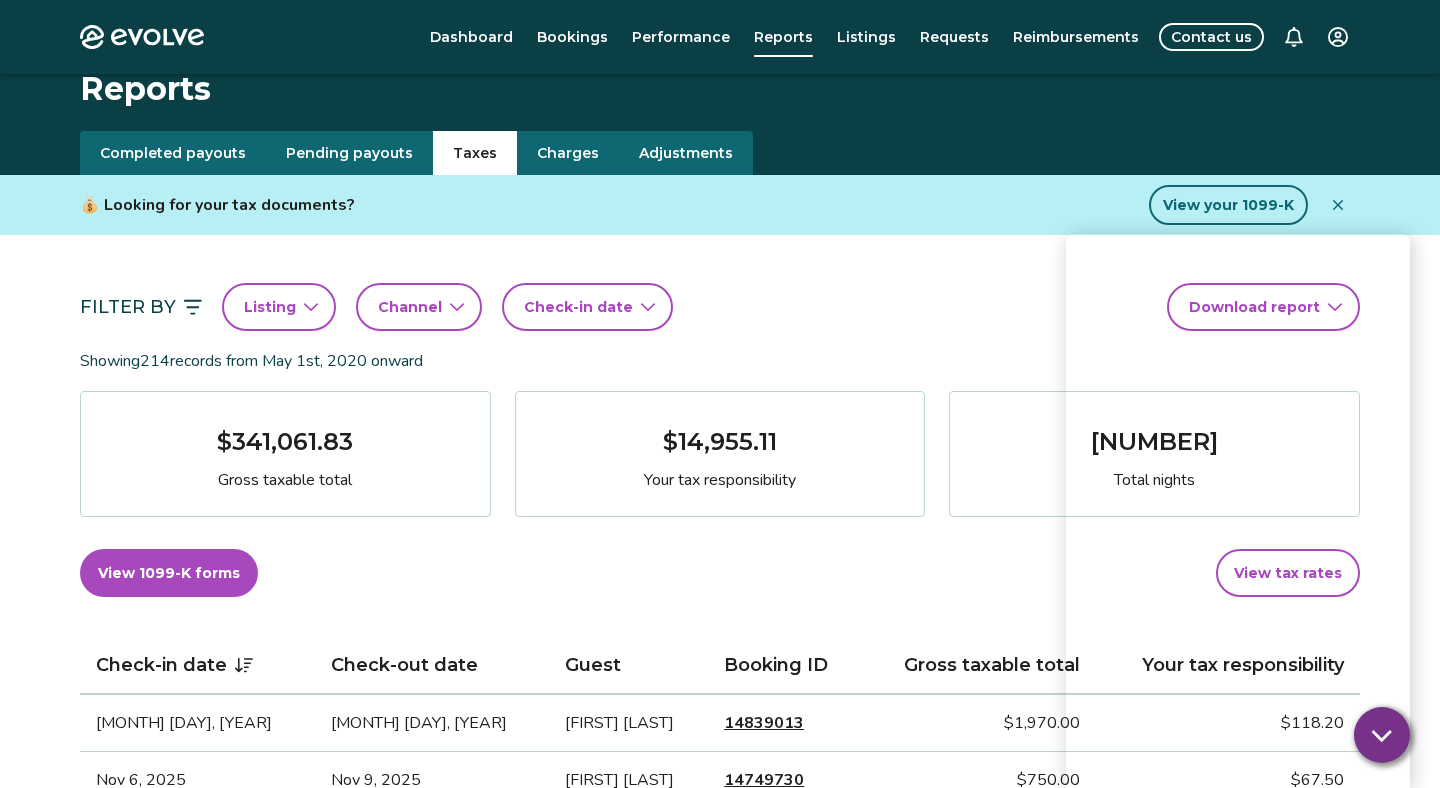 scroll, scrollTop: 0, scrollLeft: 0, axis: both 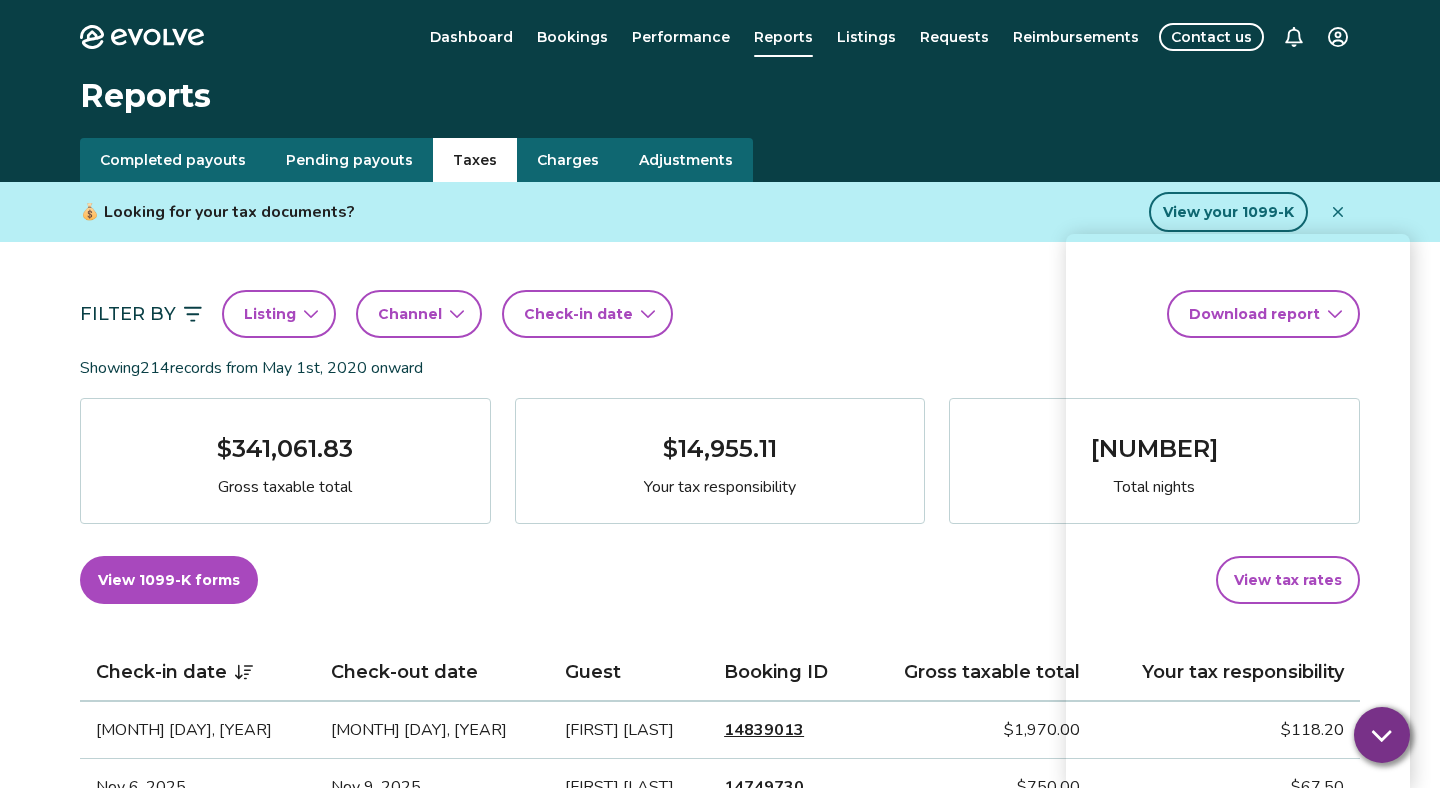 click on "Completed payouts" at bounding box center [173, 160] 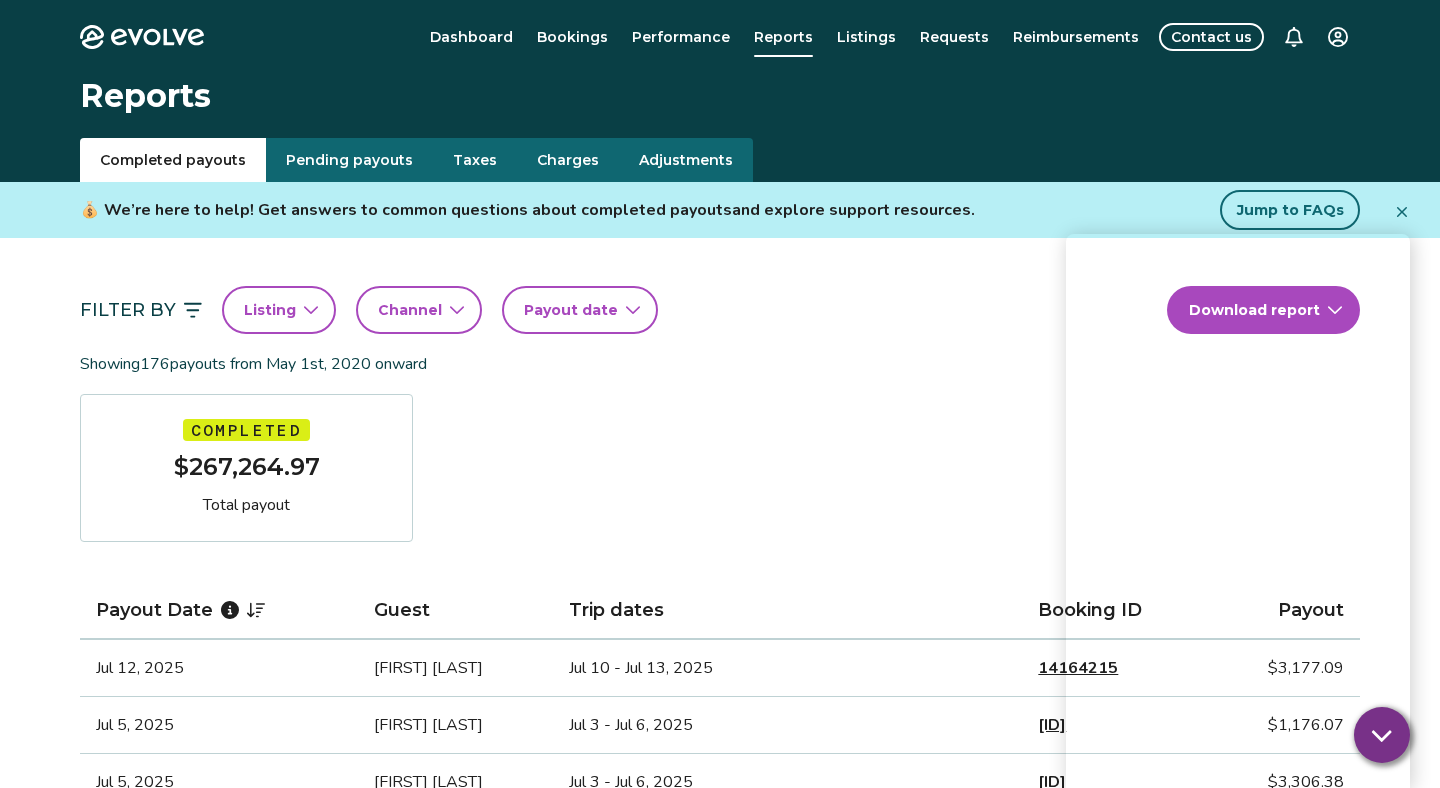 click 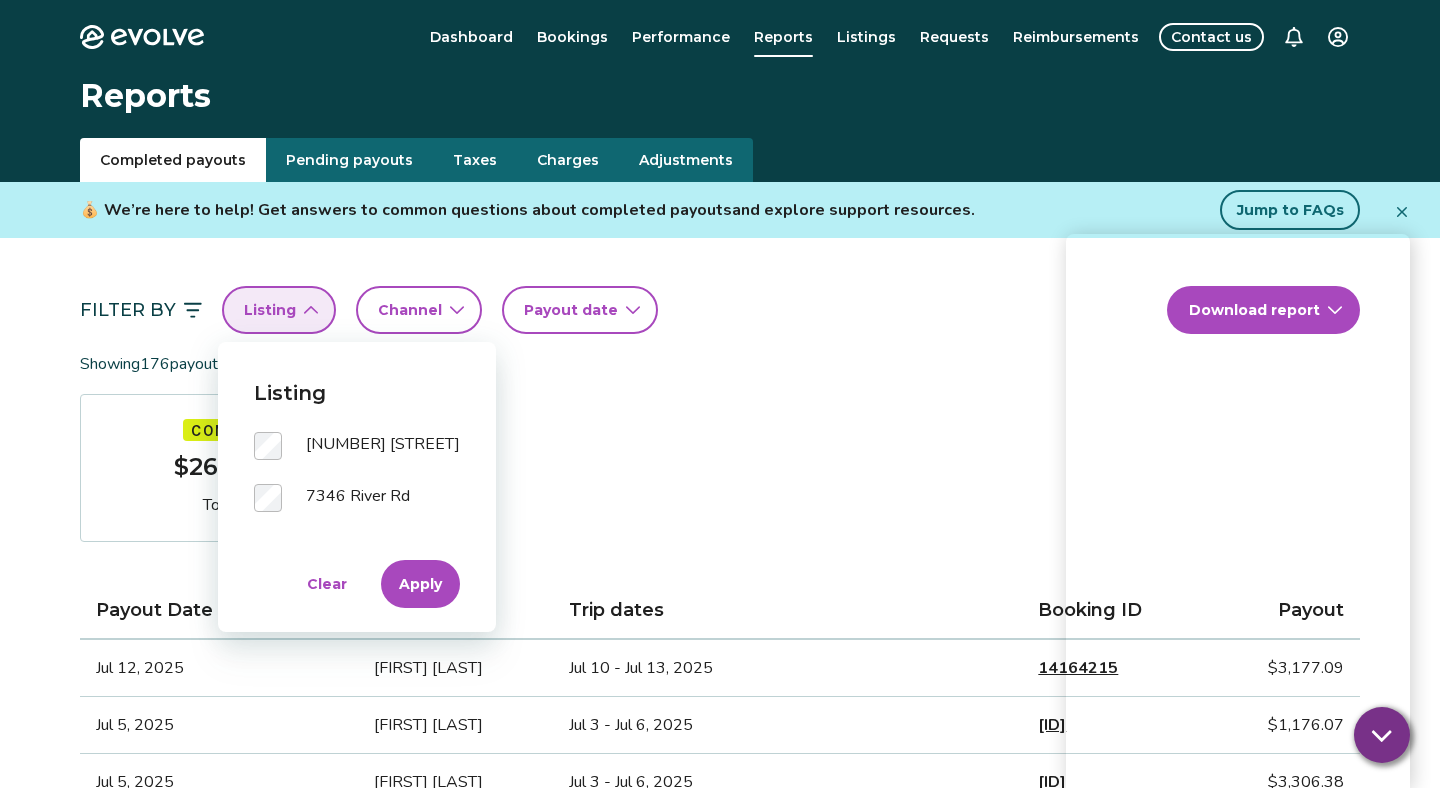 click on "Apply" at bounding box center (420, 584) 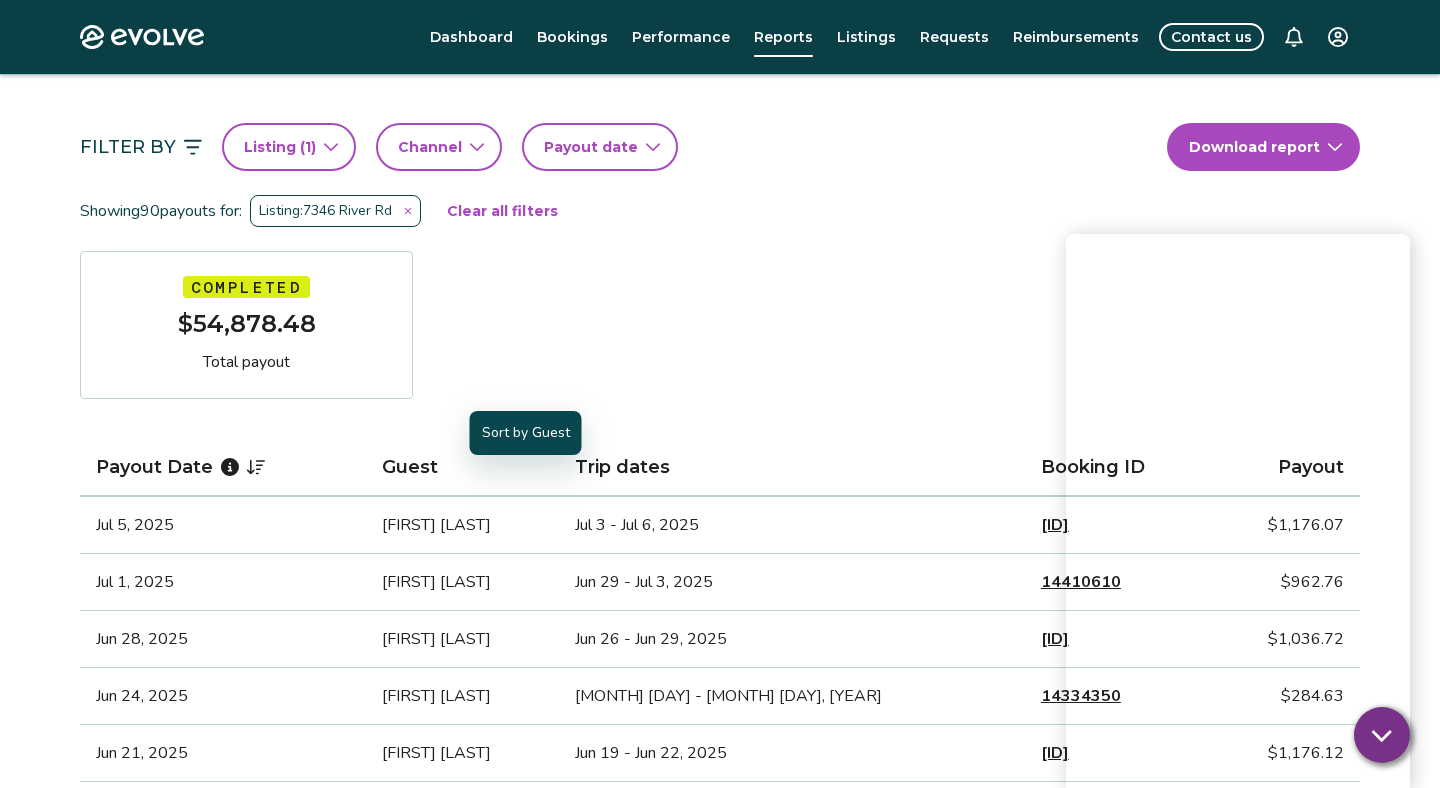 scroll, scrollTop: 134, scrollLeft: 0, axis: vertical 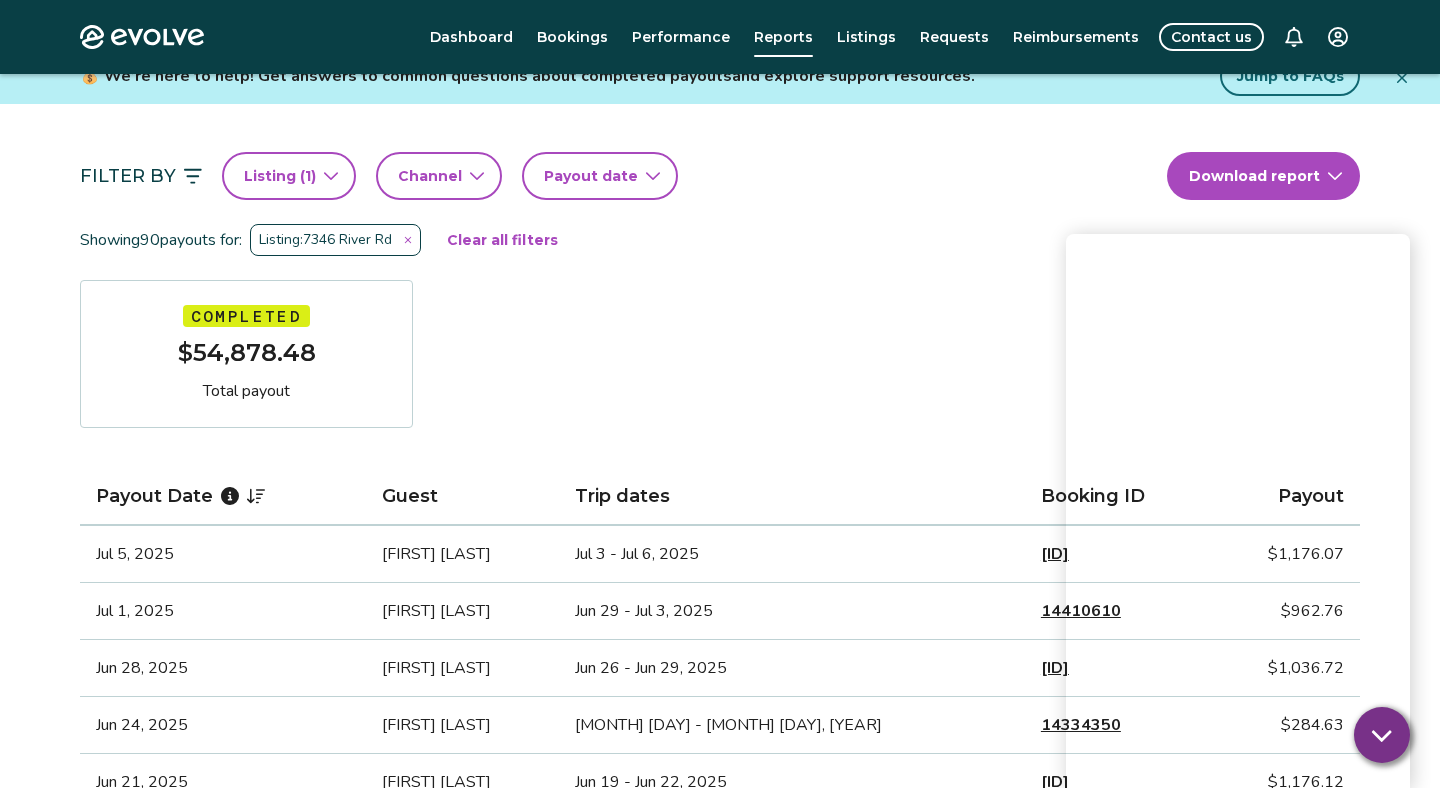 click on "Payout date" at bounding box center [600, 176] 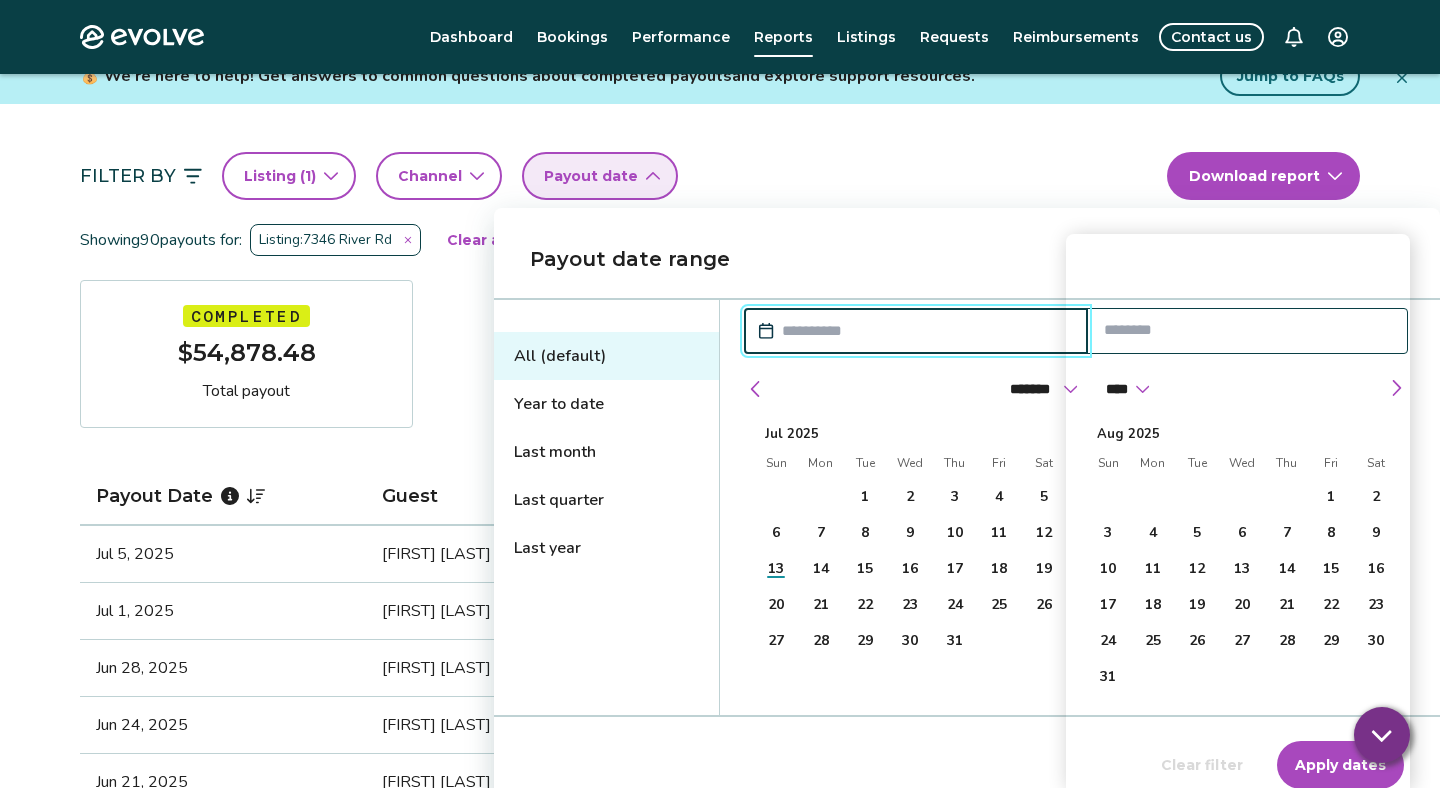click on "Last quarter" at bounding box center (606, 500) 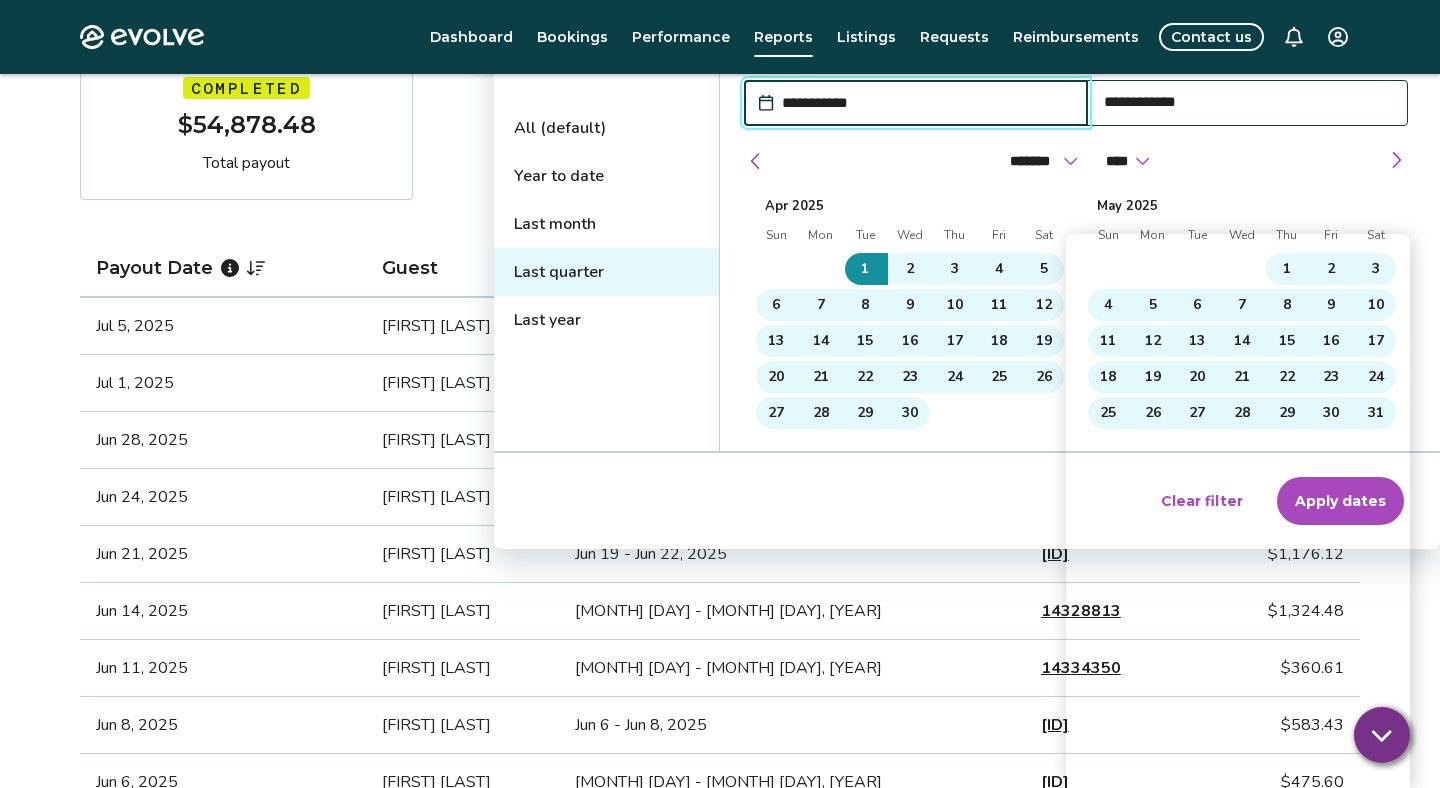 scroll, scrollTop: 354, scrollLeft: 0, axis: vertical 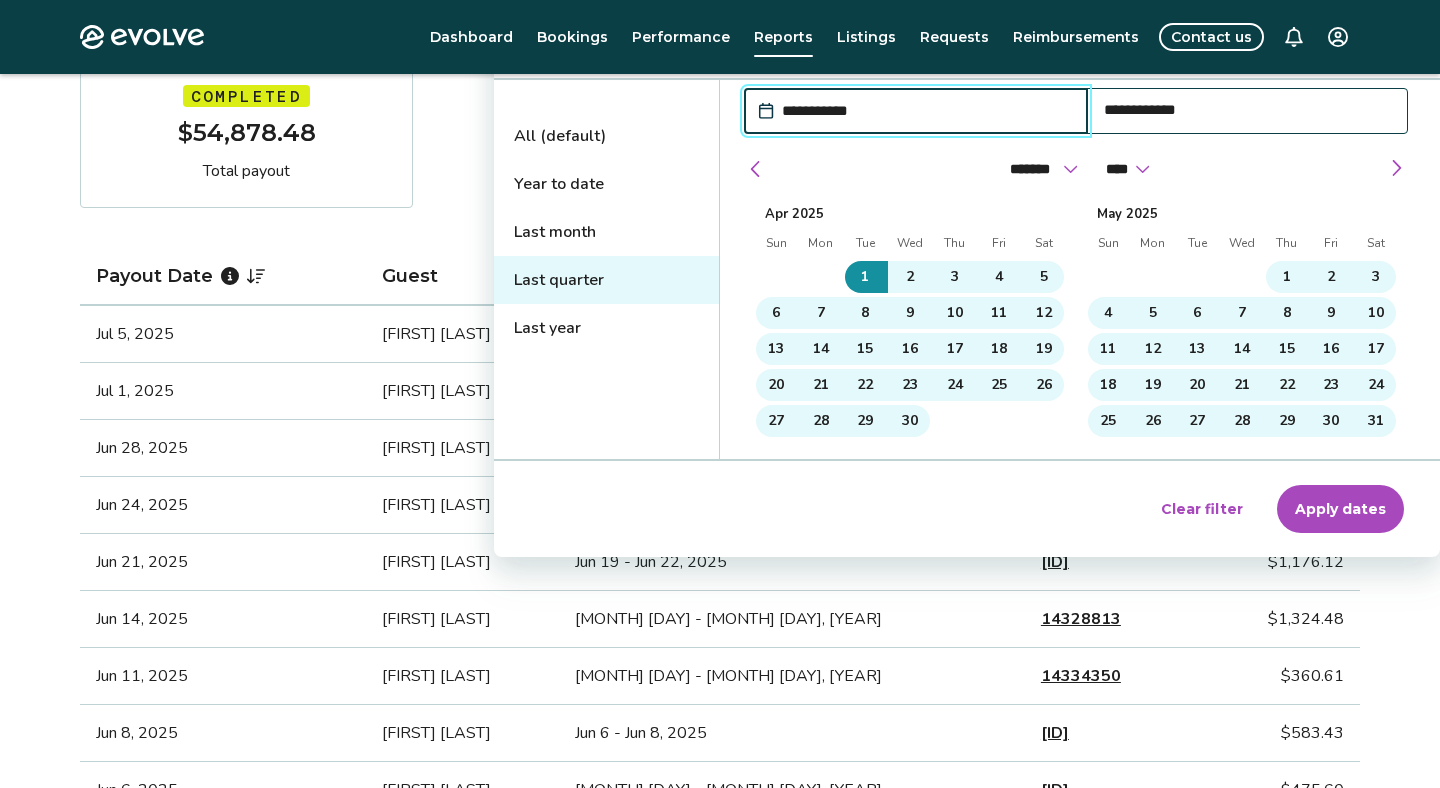 click on "Apply dates" at bounding box center [1340, 509] 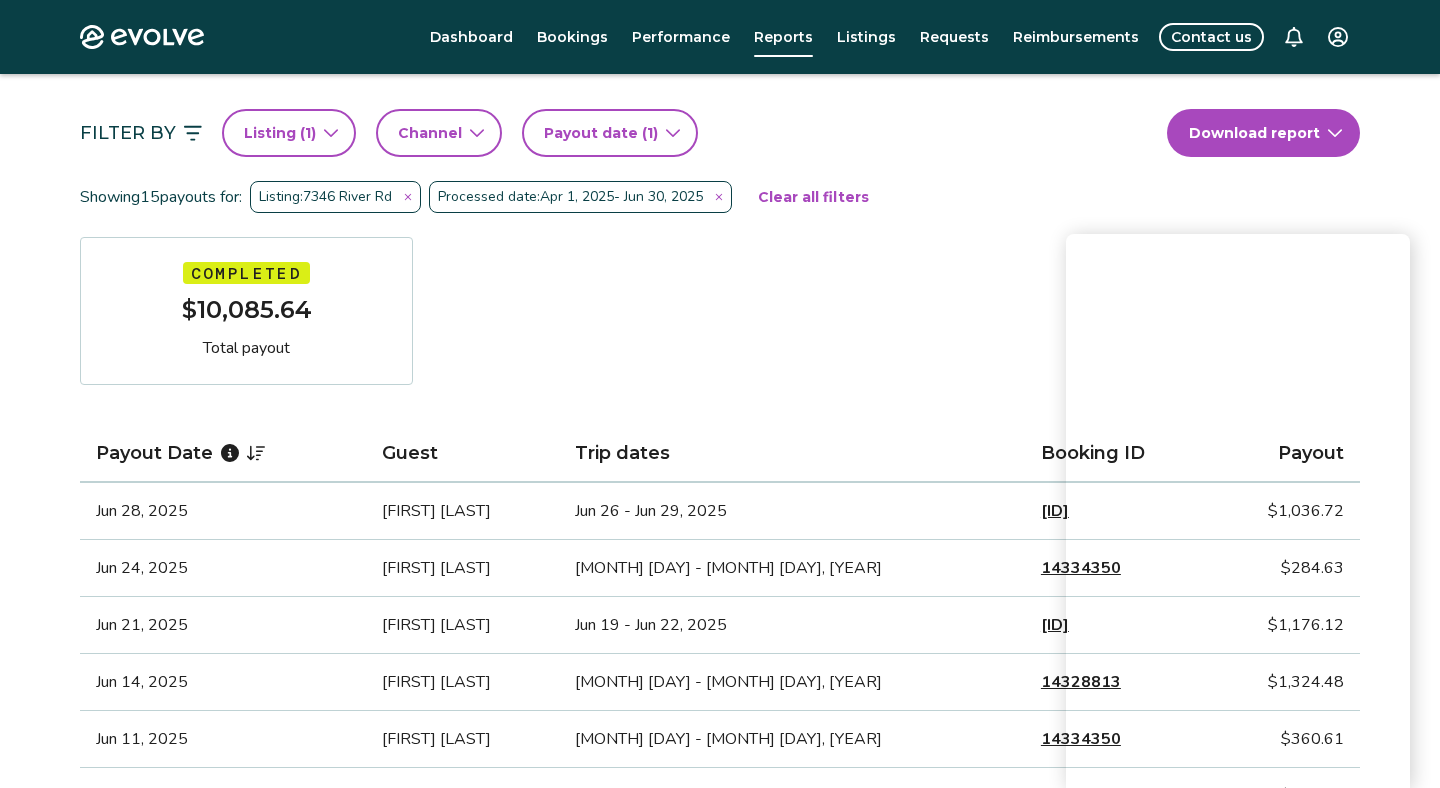 scroll, scrollTop: 169, scrollLeft: 0, axis: vertical 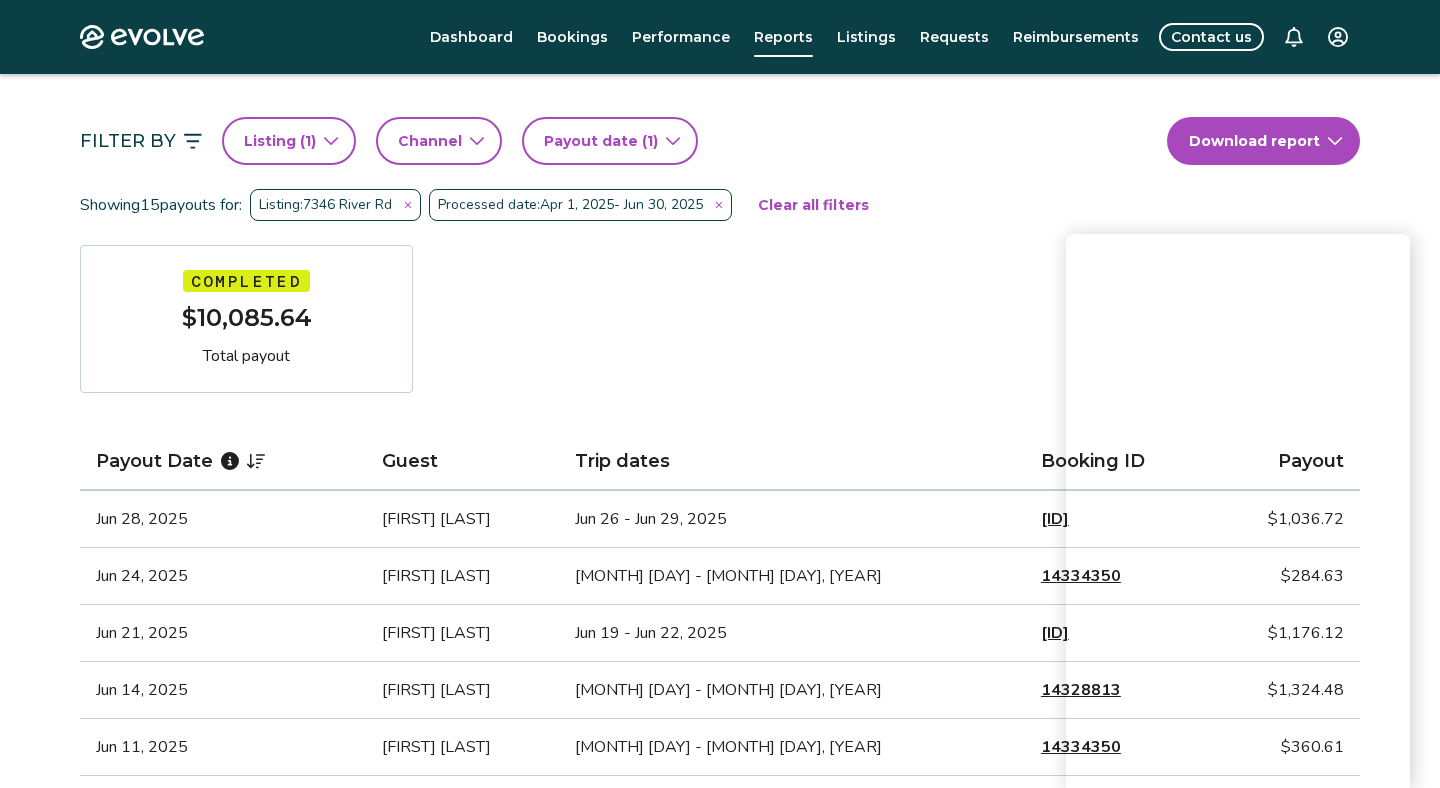 click on "Evolve Dashboard Bookings Performance Reports Listings Requests Reimbursements Contact us Reports Completed payouts Pending payouts Taxes Charges Adjustments 💰 We’re here to help! Get answers to common questions about   completed payouts  and explore support resources. Jump to FAQs Filter By  Listing ( 1 ) Channel Payout date (1) Download   report Showing  15  payouts   for: Listing:  7346 River Rd Processed date:  [MONTH] [DAY], [YEAR]  -   [MONTH] [DAY], [YEAR] Clear all filters Completed $10,085.64 Total payout Payout Date Guest Trip dates Booking ID Payout [MONTH] [DAY], [YEAR] [FIRST] [LAST] [MONTH] [DAY] - [MONTH] [DAY], [YEAR] [BOOKING_ID] $1,036.72 [MONTH] [DAY], [YEAR] [FIRST] [LAST] [MONTH] [DAY] - [MONTH] [DAY], [YEAR] [BOOKING_ID] $284.63 [MONTH] [DAY], [YEAR] [FIRST] [LAST] [MONTH] [DAY] - [MONTH] [DAY], [YEAR] [BOOKING_ID] $1,176.12 [MONTH] [DAY], [YEAR] [FIRST] [LAST] [MONTH] [DAY] - [MONTH] [DAY], [YEAR] [BOOKING_ID] $1,324.48 [MONTH] [DAY], [YEAR] [FIRST] [LAST] [MONTH] [DAY] - [MONTH] [DAY], [YEAR] [BOOKING_ID] $360.61 [MONTH] [DAY], [YEAR] [FIRST] [LAST] [MONTH] [DAY] - [MONTH] [DAY], [YEAR] [BOOKING_ID] $583.43 [MONTH] [DAY], [YEAR] [FIRST] [LAST] [MONTH] [DAY] - [MONTH] [DAY], [YEAR] [BOOKING_ID] $475.60" at bounding box center (720, 960) 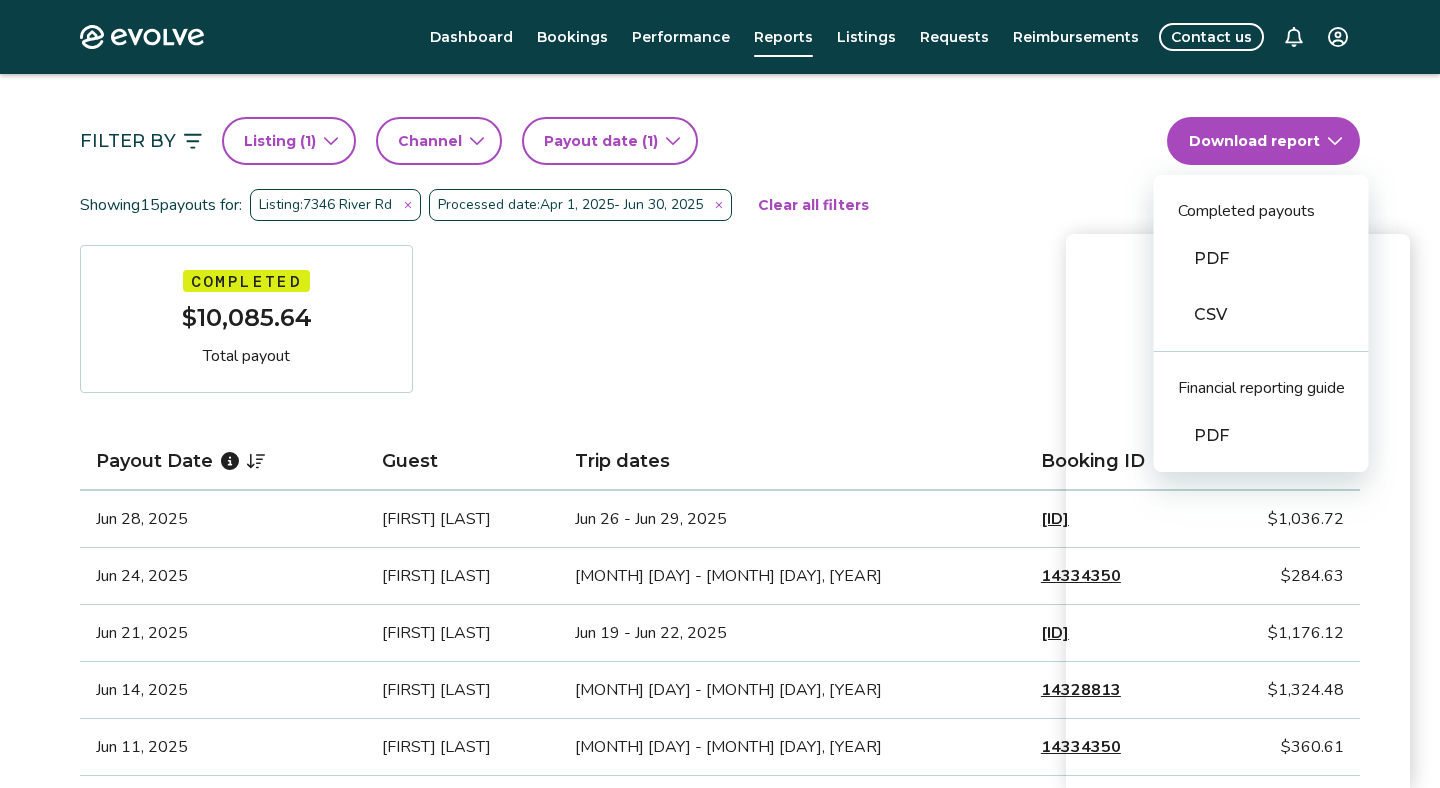 click on "CSV" at bounding box center [1261, 315] 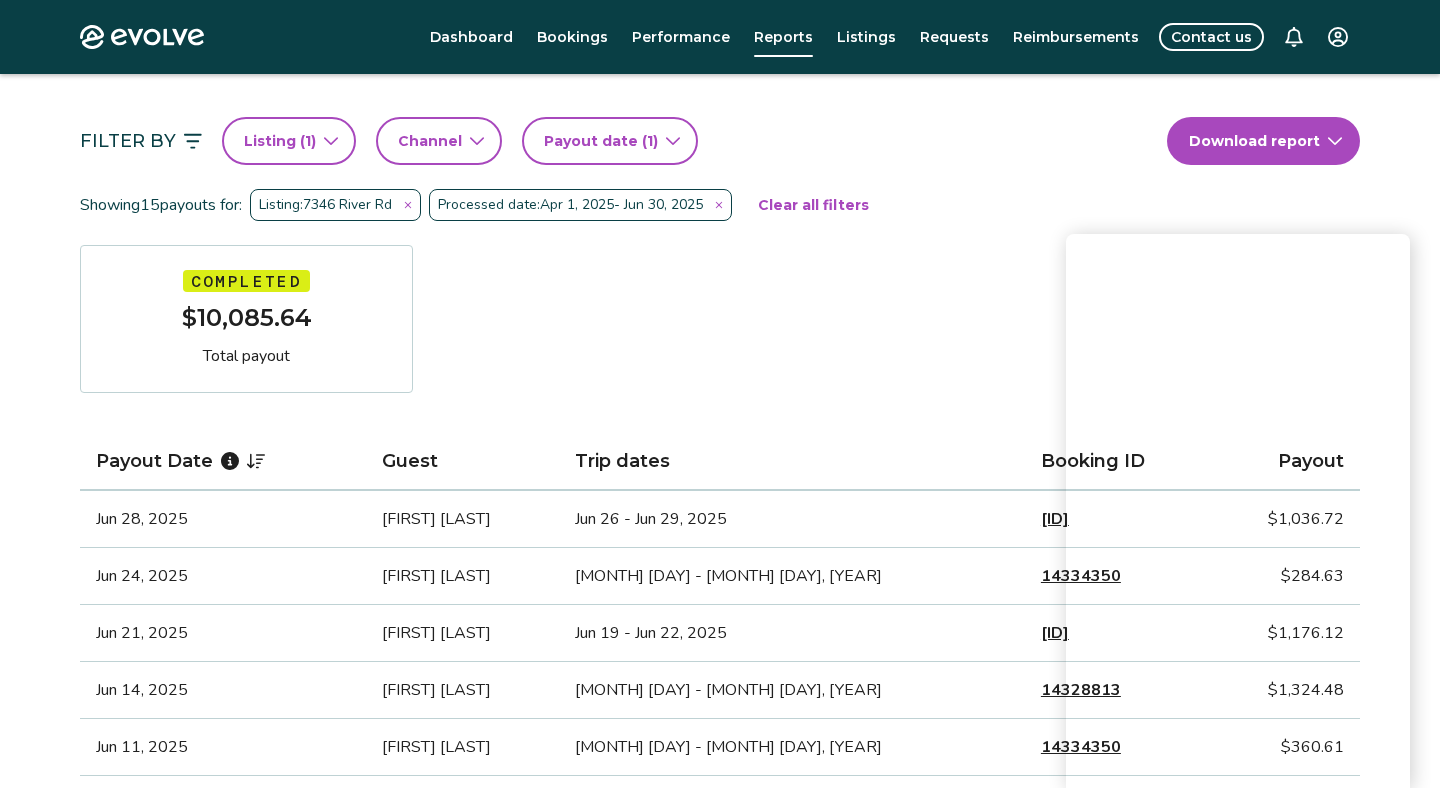 type 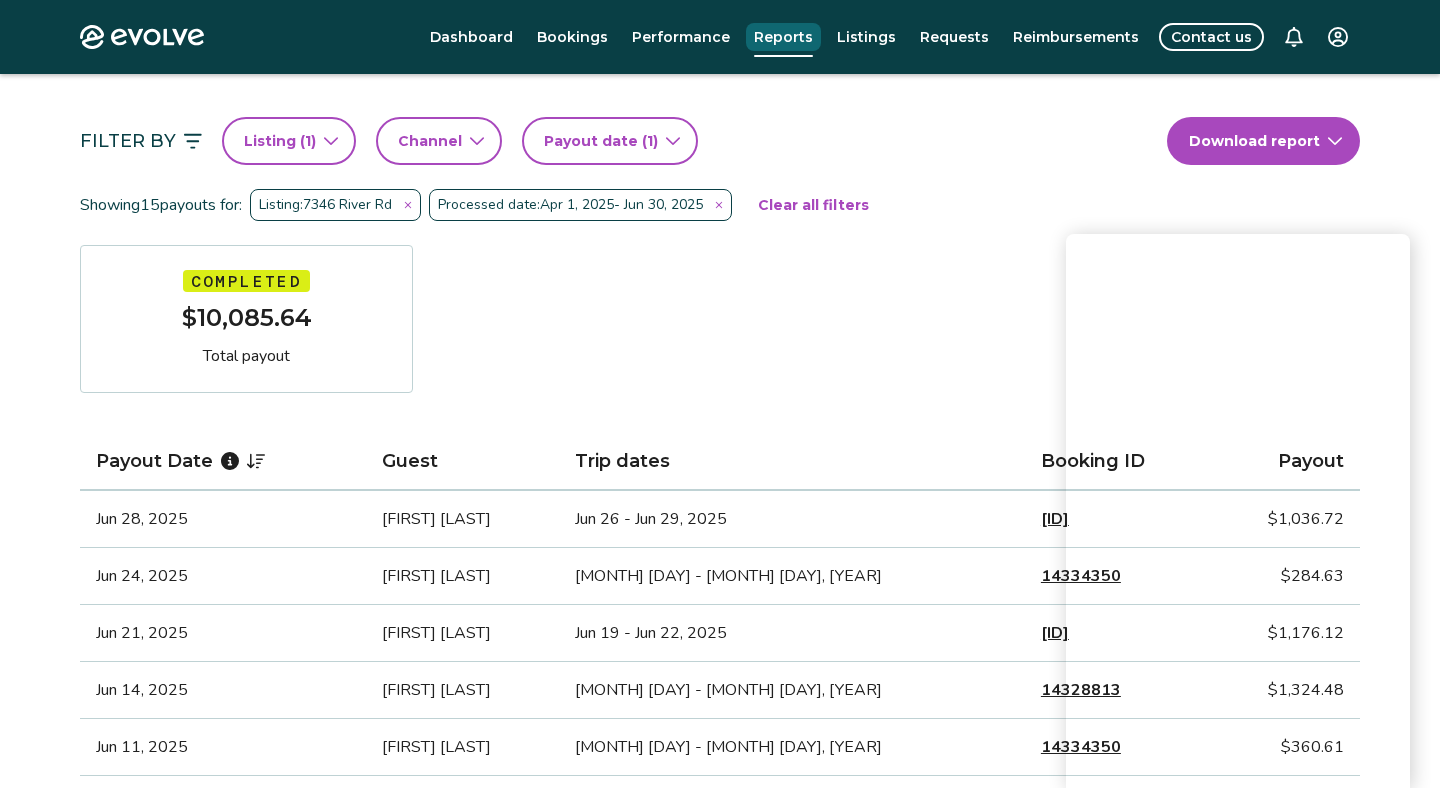 click on "Reports" at bounding box center (783, 37) 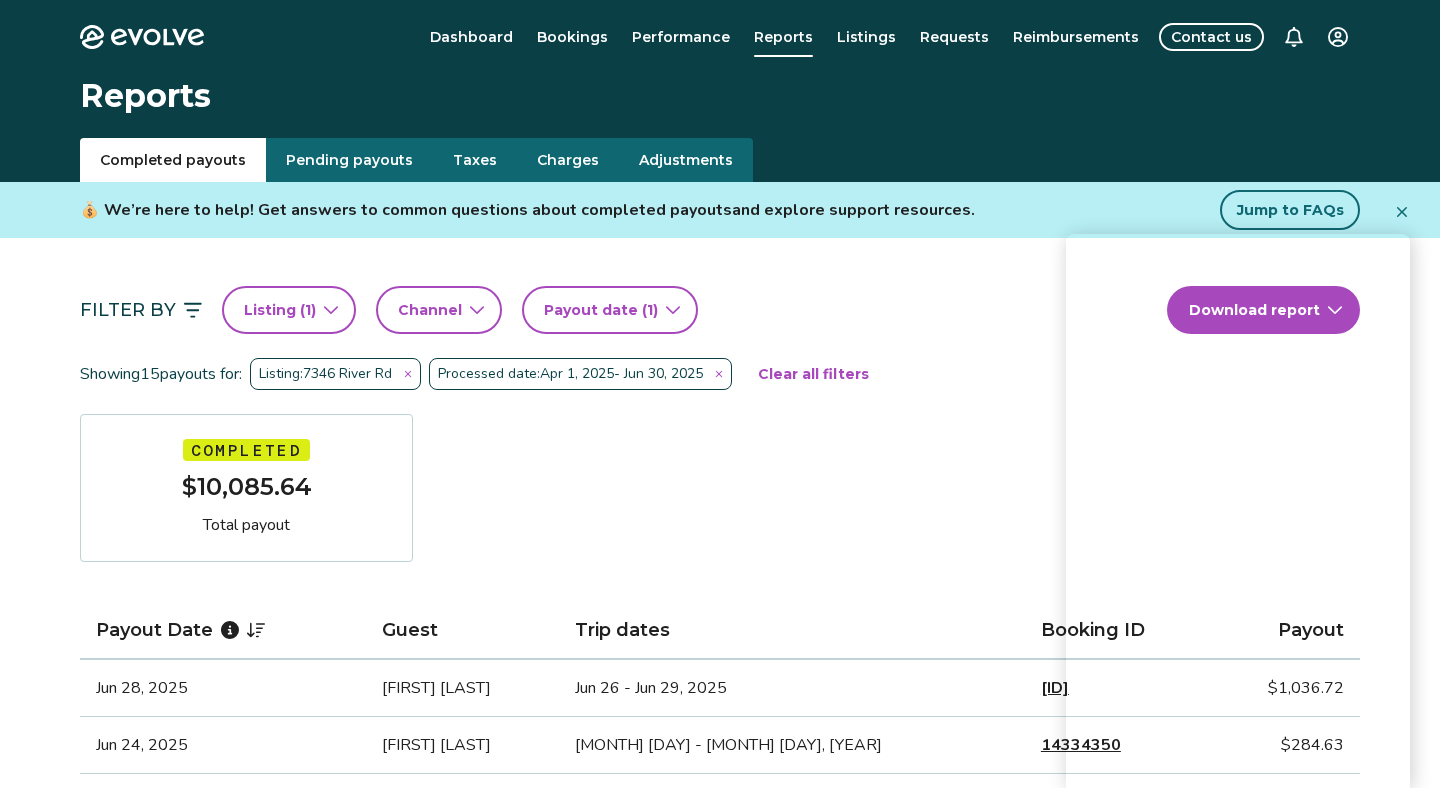 click on "Taxes" at bounding box center (475, 160) 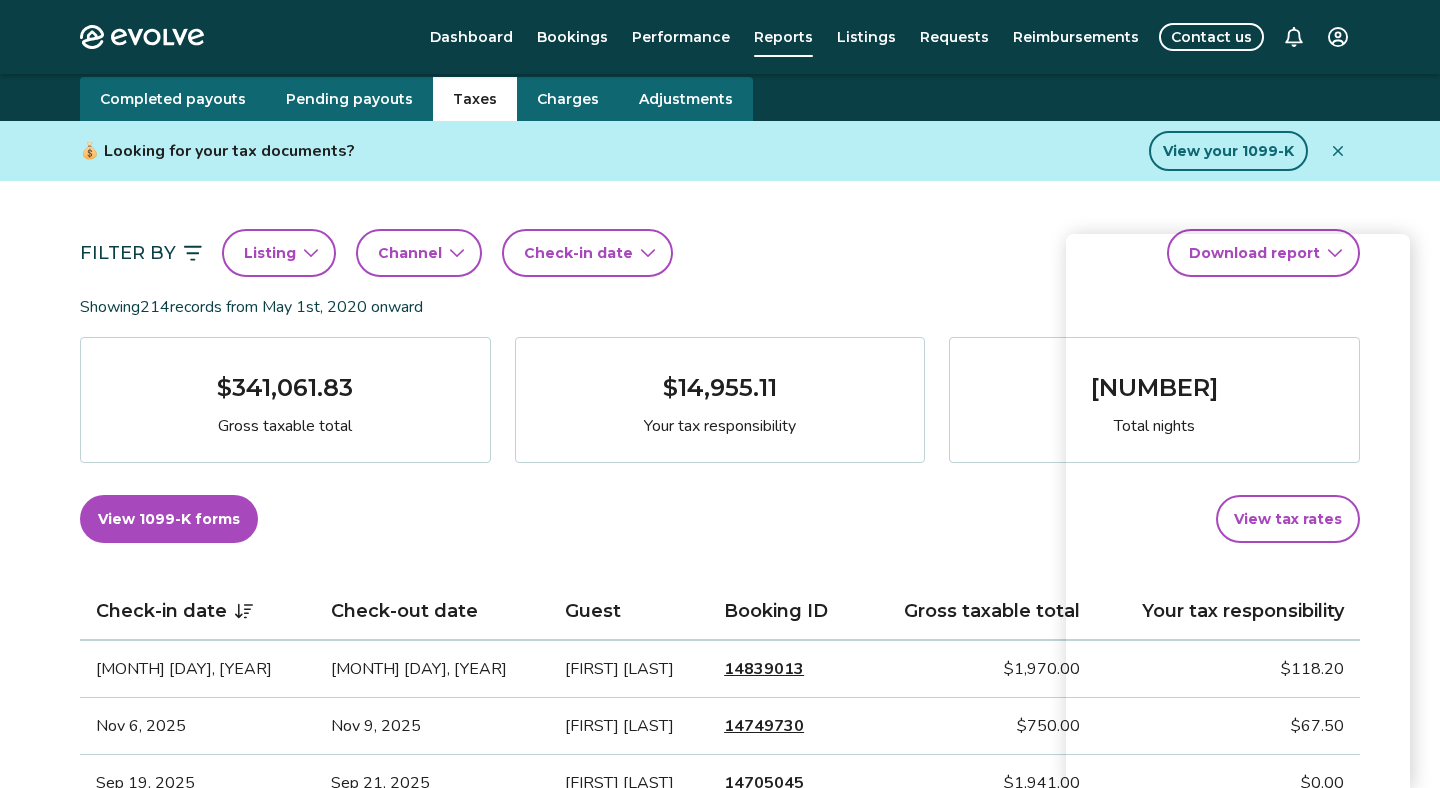 scroll, scrollTop: 62, scrollLeft: 0, axis: vertical 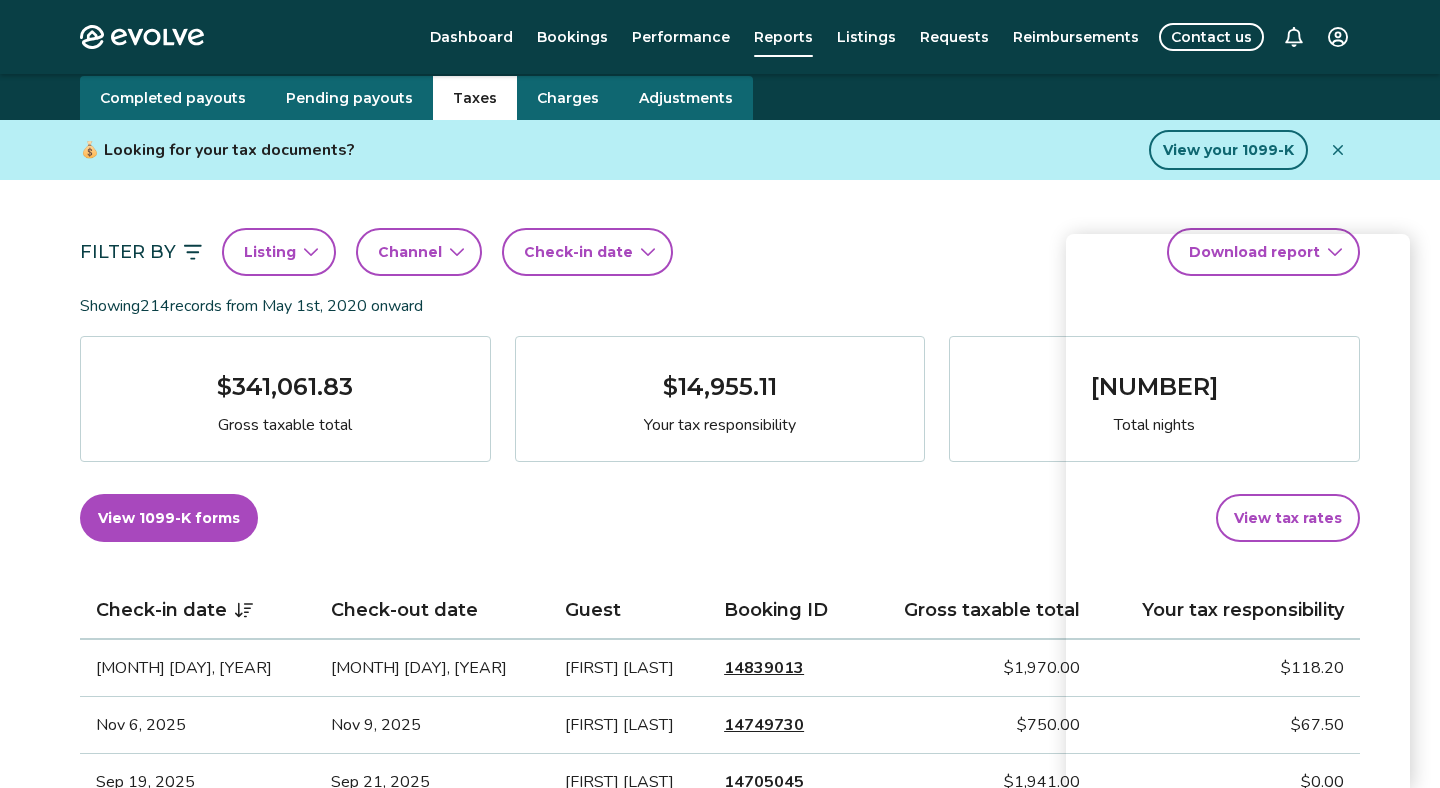 click 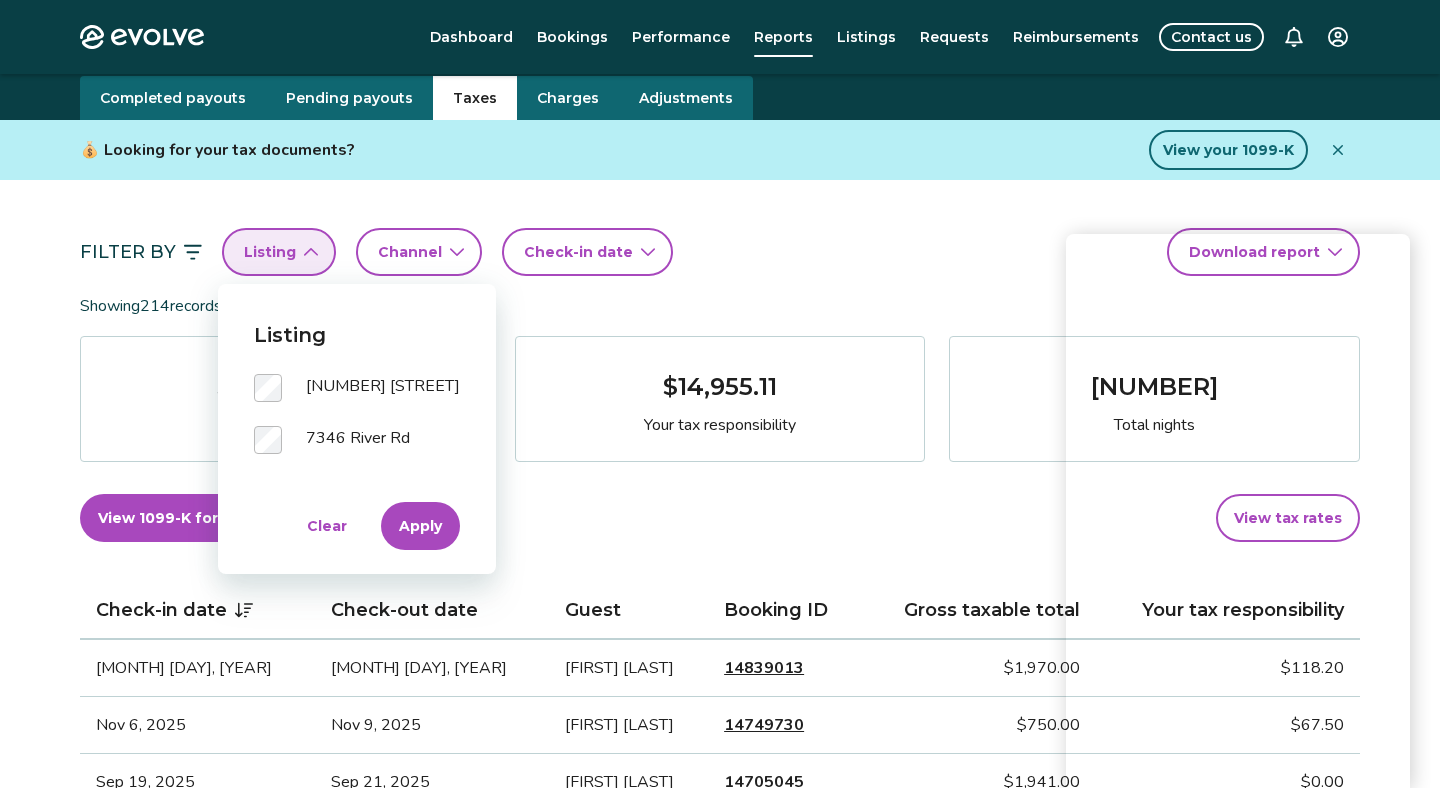 click on "Apply" at bounding box center [420, 526] 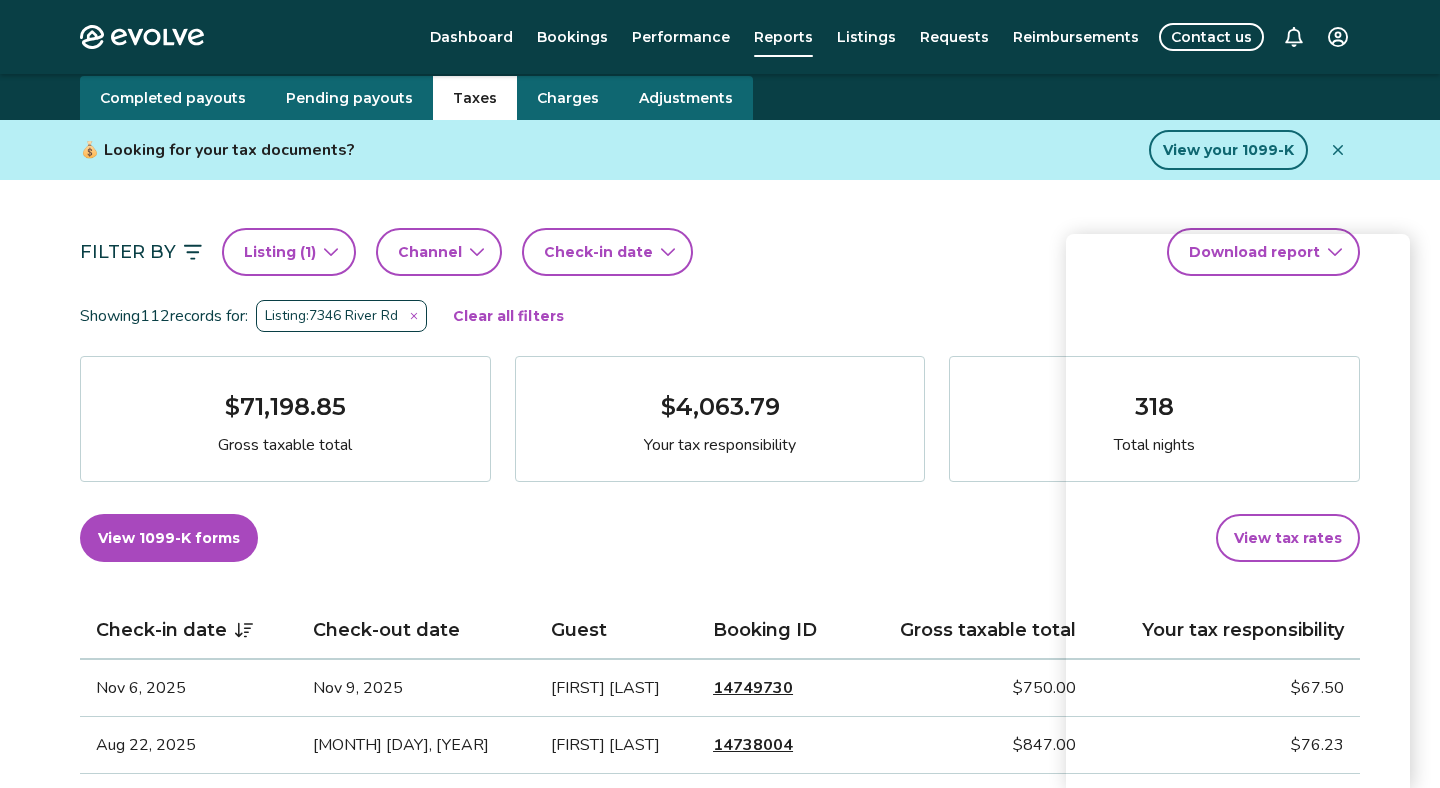 click on "Check-in date" at bounding box center (598, 252) 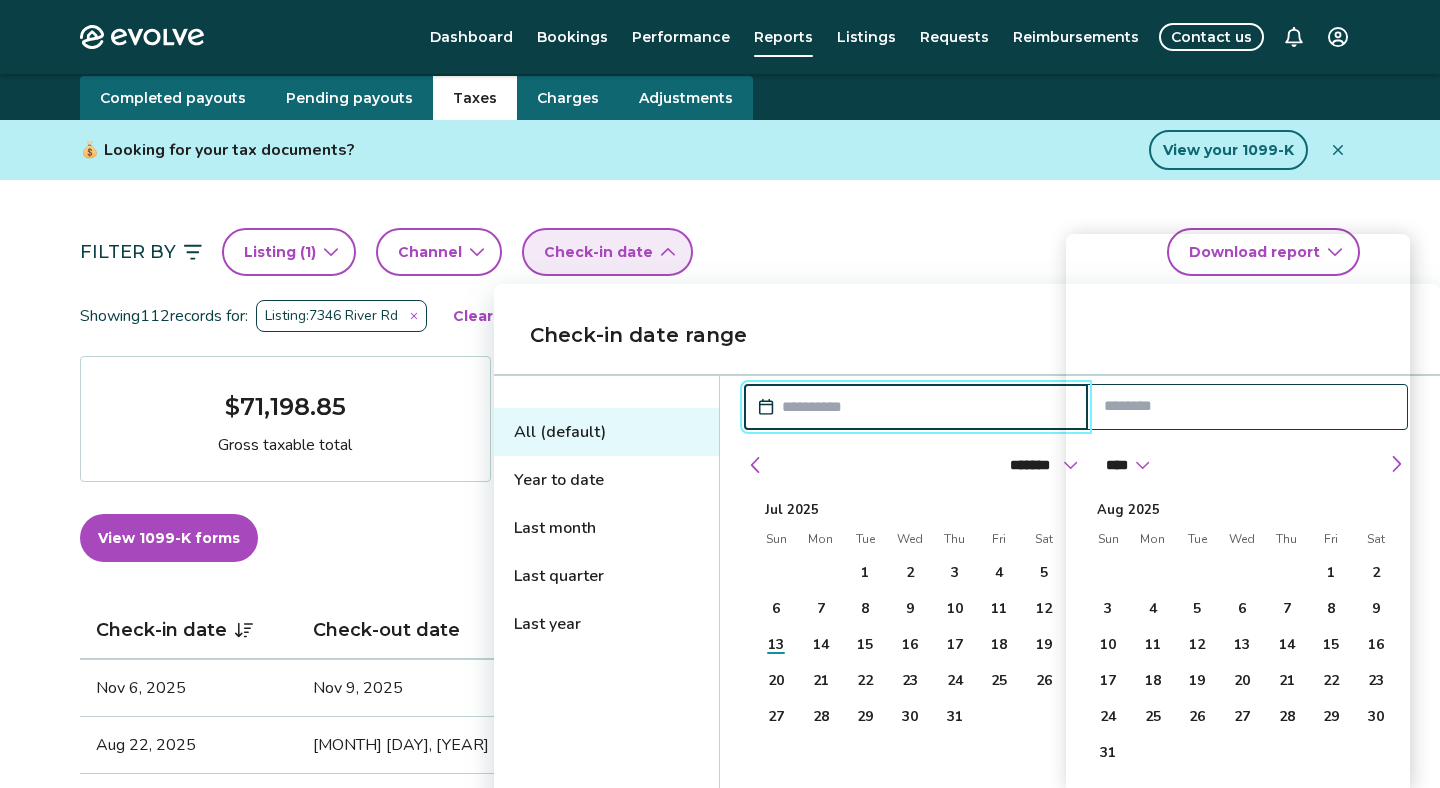 click on "Last quarter" at bounding box center [606, 576] 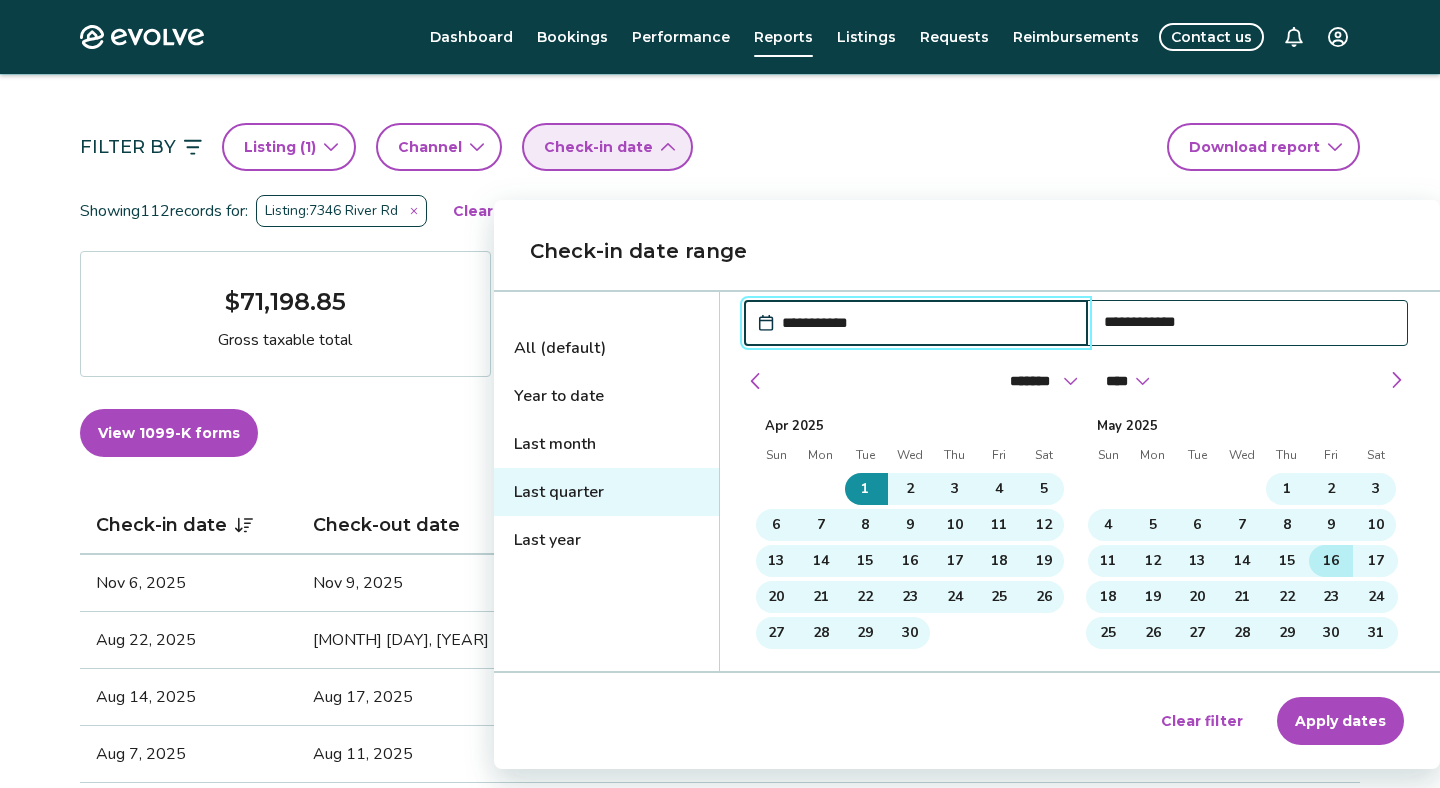 scroll, scrollTop: 183, scrollLeft: 0, axis: vertical 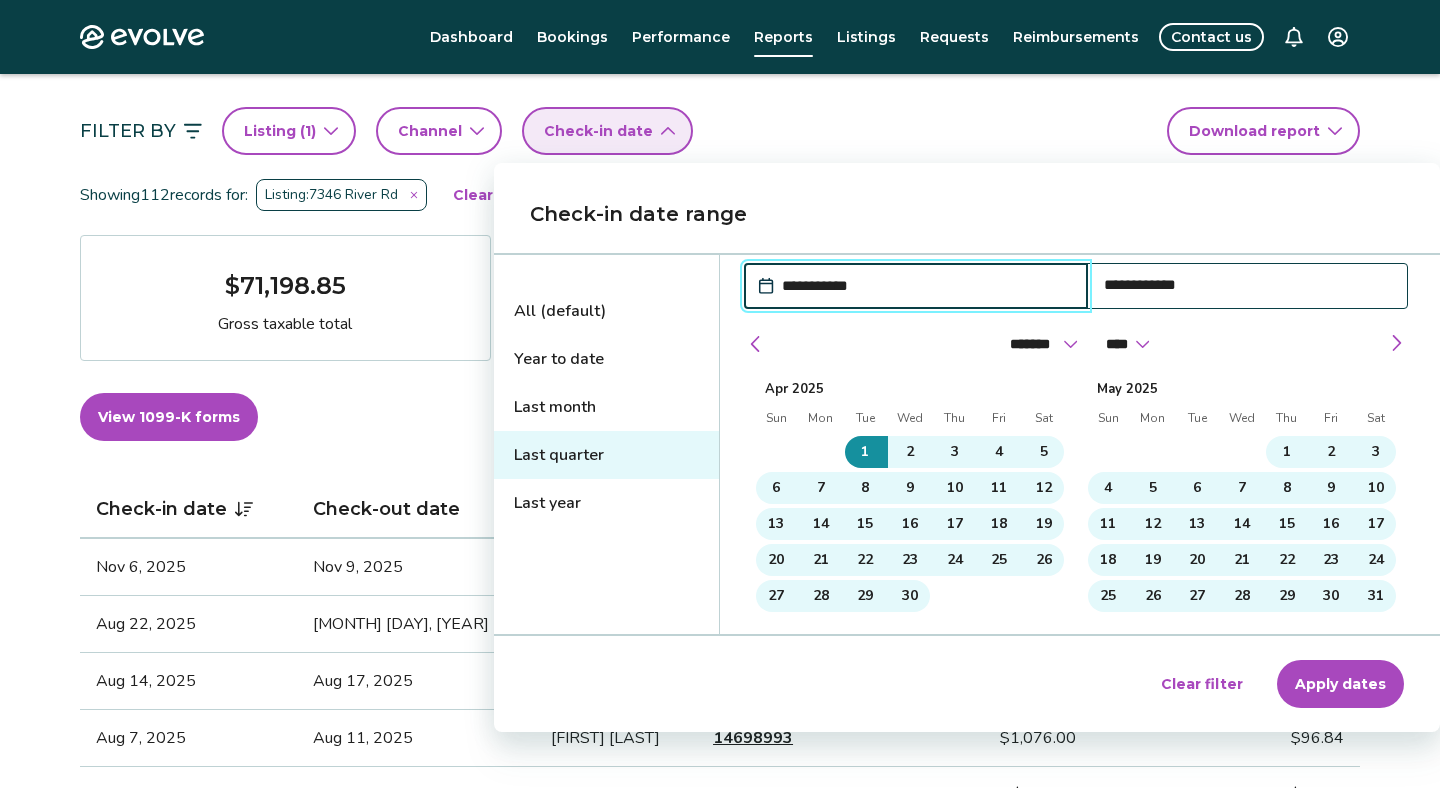 click on "Apply dates" at bounding box center (1340, 684) 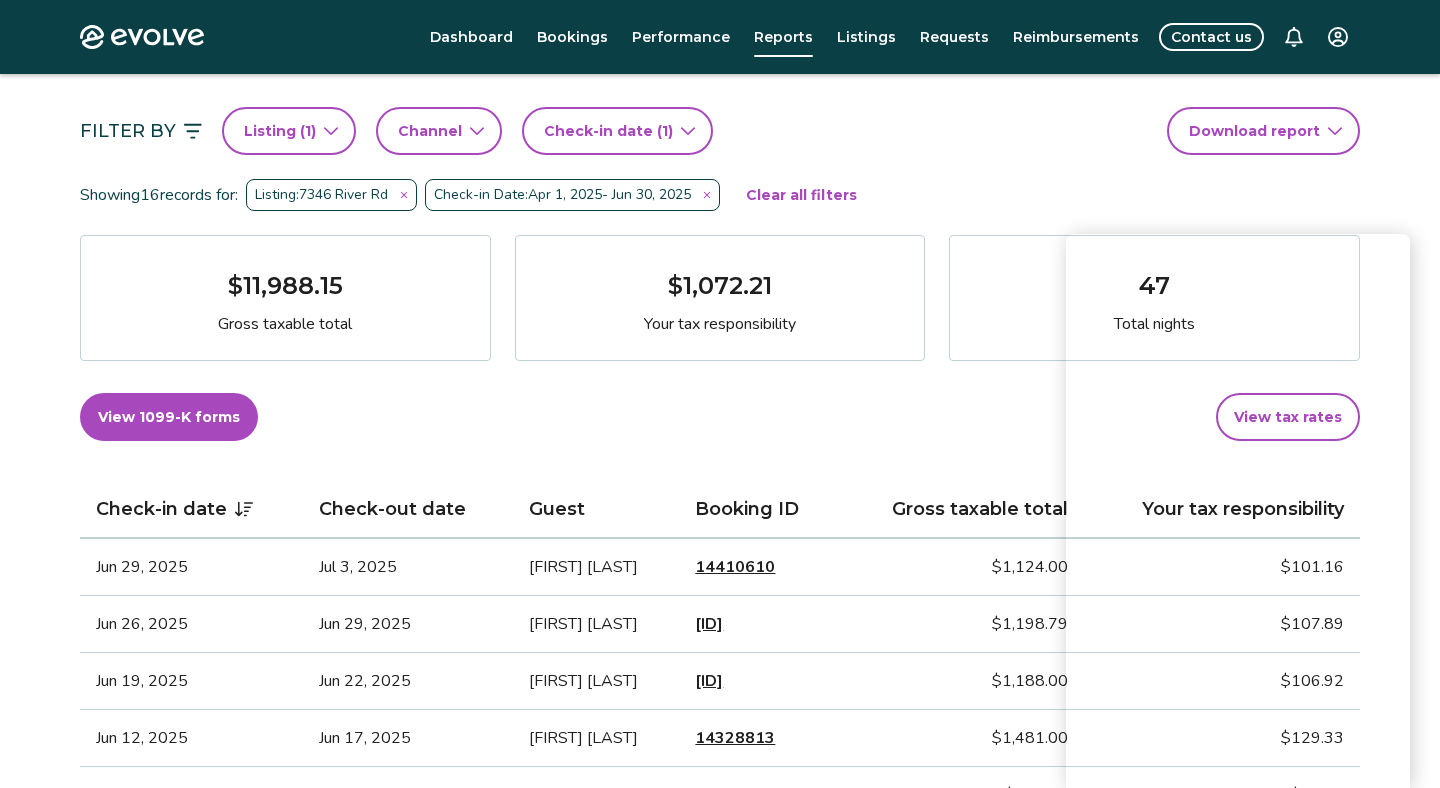 scroll, scrollTop: 170, scrollLeft: 0, axis: vertical 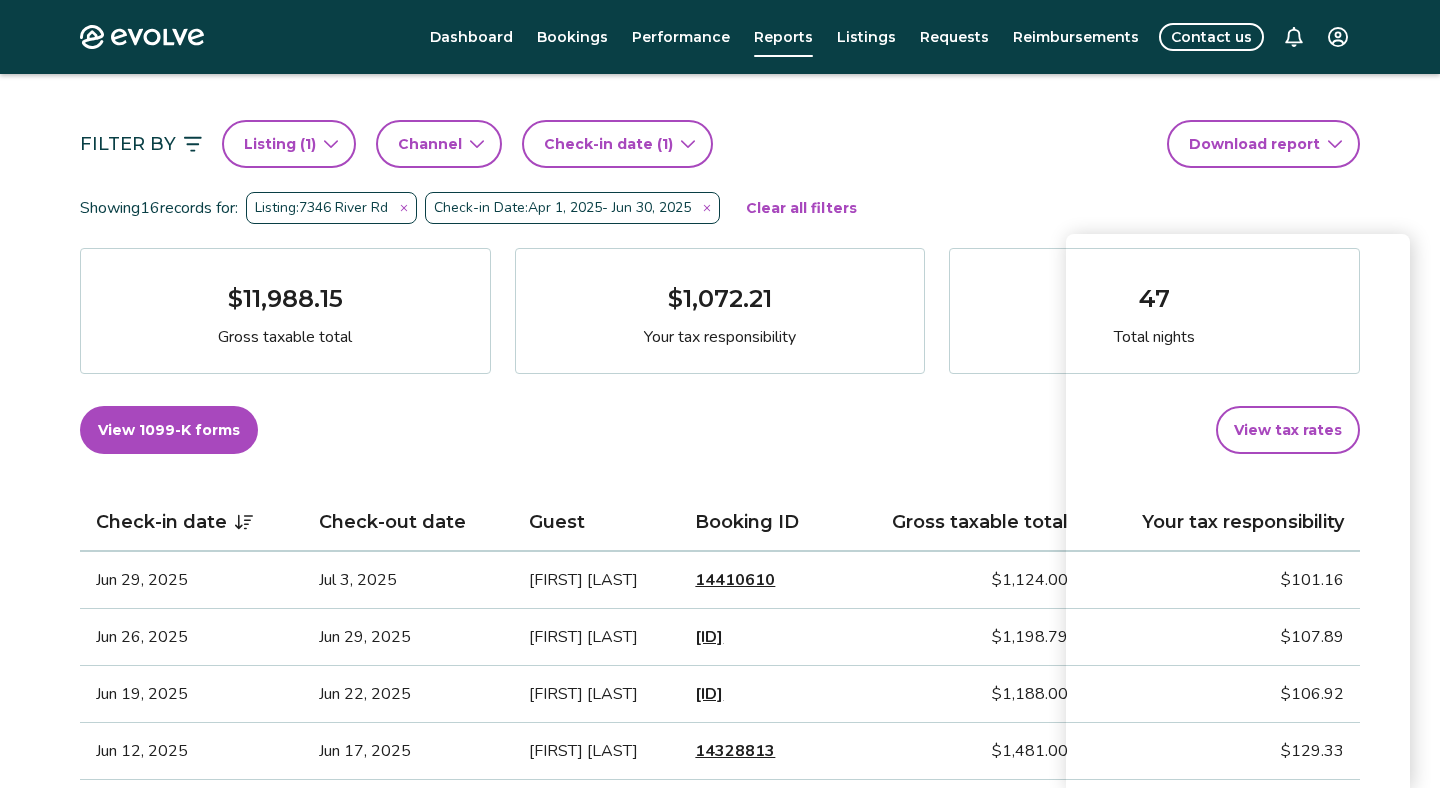 click on "Evolve Dashboard Bookings Performance Reports Listings Requests Reimbursements Contact us Reports Completed payouts Pending payouts Taxes Charges Adjustments 💰 Looking for your tax documents? View your 1099-K Filter By  Listing ( 1 ) Channel Check-in date (1) Download   report Showing  16  records   for: Listing:  7346 River Rd Check-in Date:  [MONTH] [DAY], [YEAR]  -   [MONTH] [DAY], [YEAR] Clear all filters $11,988.15 Gross taxable total $1,072.21 Your tax responsibility 47 Total nights View 1099-K forms View tax rates Check-in date Check-out date Guest Booking ID Gross taxable total Your tax responsibility [MONTH] [DAY], [YEAR] [MONTH] [DAY], [YEAR] [FIRST] [LAST] [ID] $1,124.00 $101.16 [MONTH] [DAY], [YEAR] [MONTH] [DAY], [YEAR] [FIRST] [LAST] [ID] $1,198.79 $107.89 [MONTH] [DAY], [YEAR] [MONTH] [DAY], [YEAR] [FIRST] [LAST] [ID] $1,188.00 $106.92 [MONTH] [DAY], [YEAR] [MONTH] [DAY], [YEAR] [FIRST] [LAST] [ID] $1,481.00 $129.33 [MONTH] [DAY], [YEAR] [MONTH] [DAY], [YEAR] [FIRST] [LAST] [ID] $658.00 $56.46 [MONTH] [DAY], [YEAR] [MONTH] [DAY], [YEAR] [FIRST] [LAST] [ID] $633.00 $56.97 [MONTH] [DAY], [YEAR] $0.00 |" at bounding box center (720, 1054) 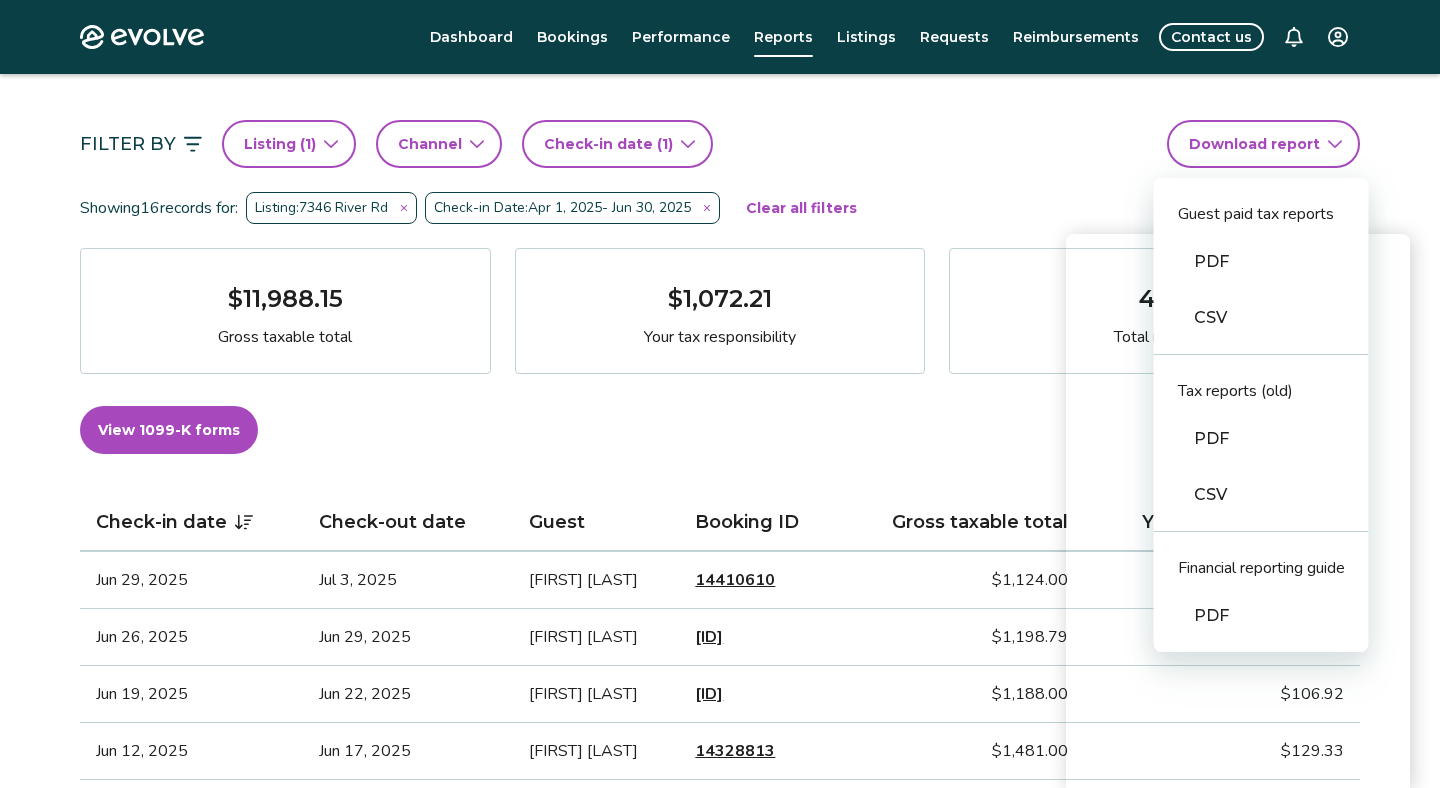 click on "CSV" at bounding box center (1261, 318) 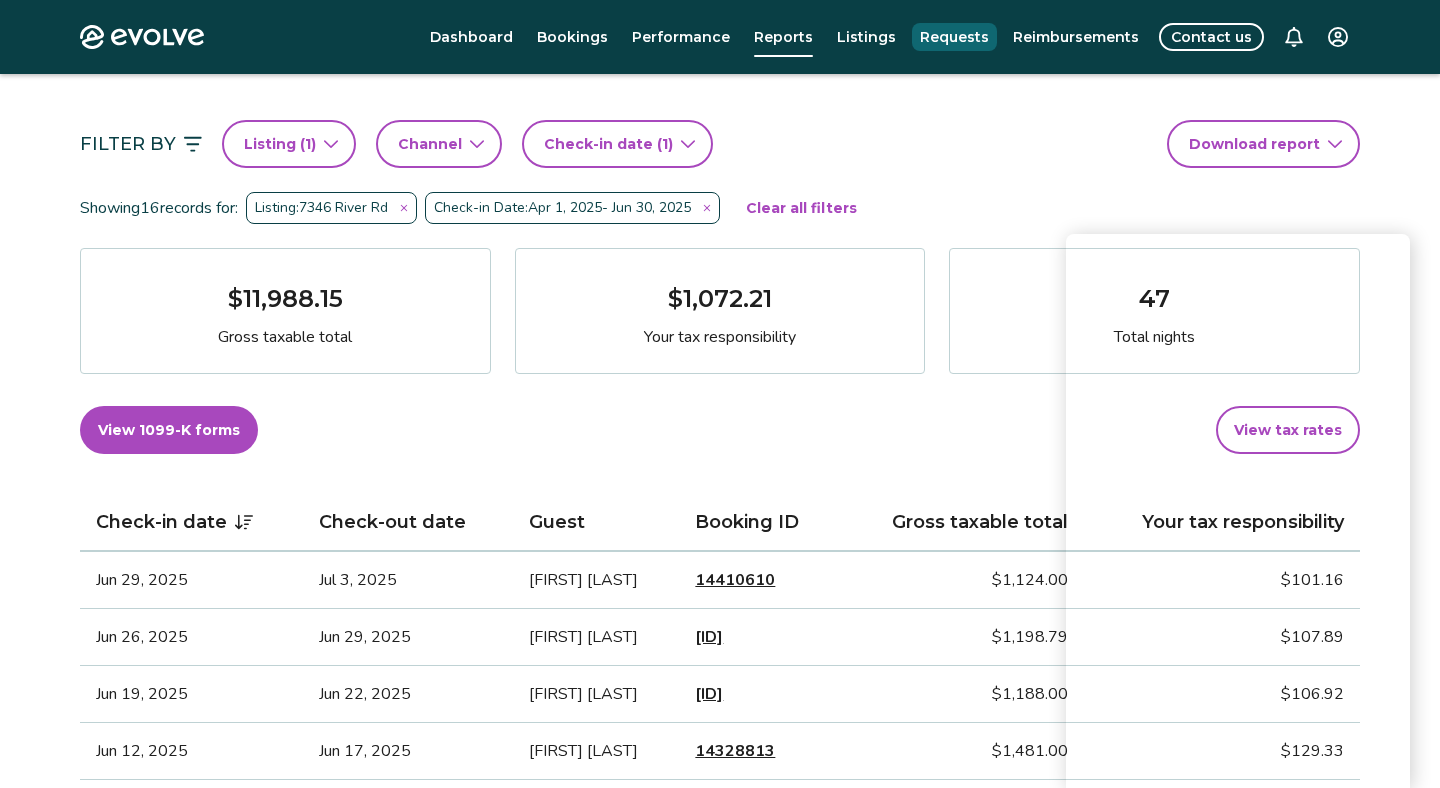 click on "Requests" at bounding box center (954, 37) 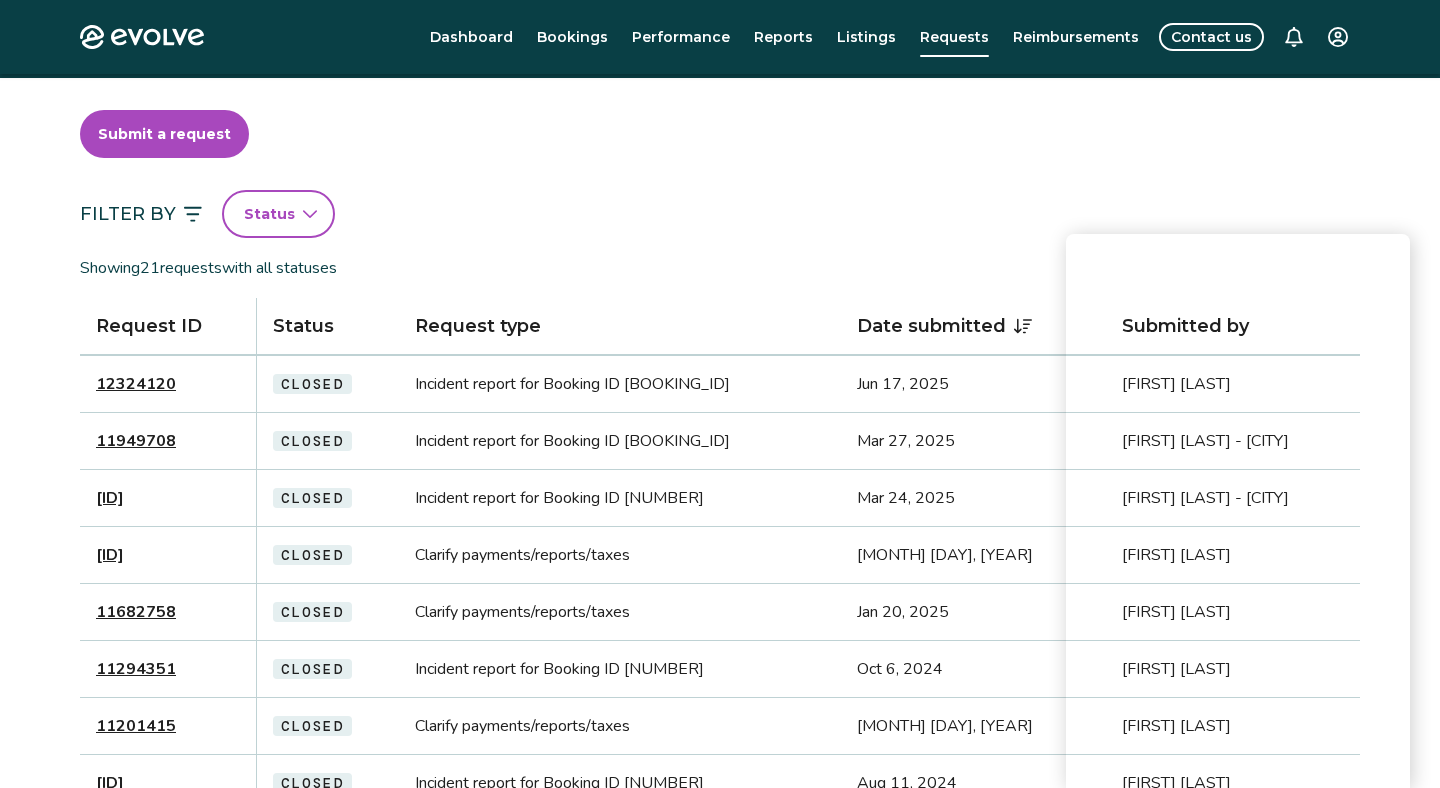 scroll, scrollTop: 0, scrollLeft: 0, axis: both 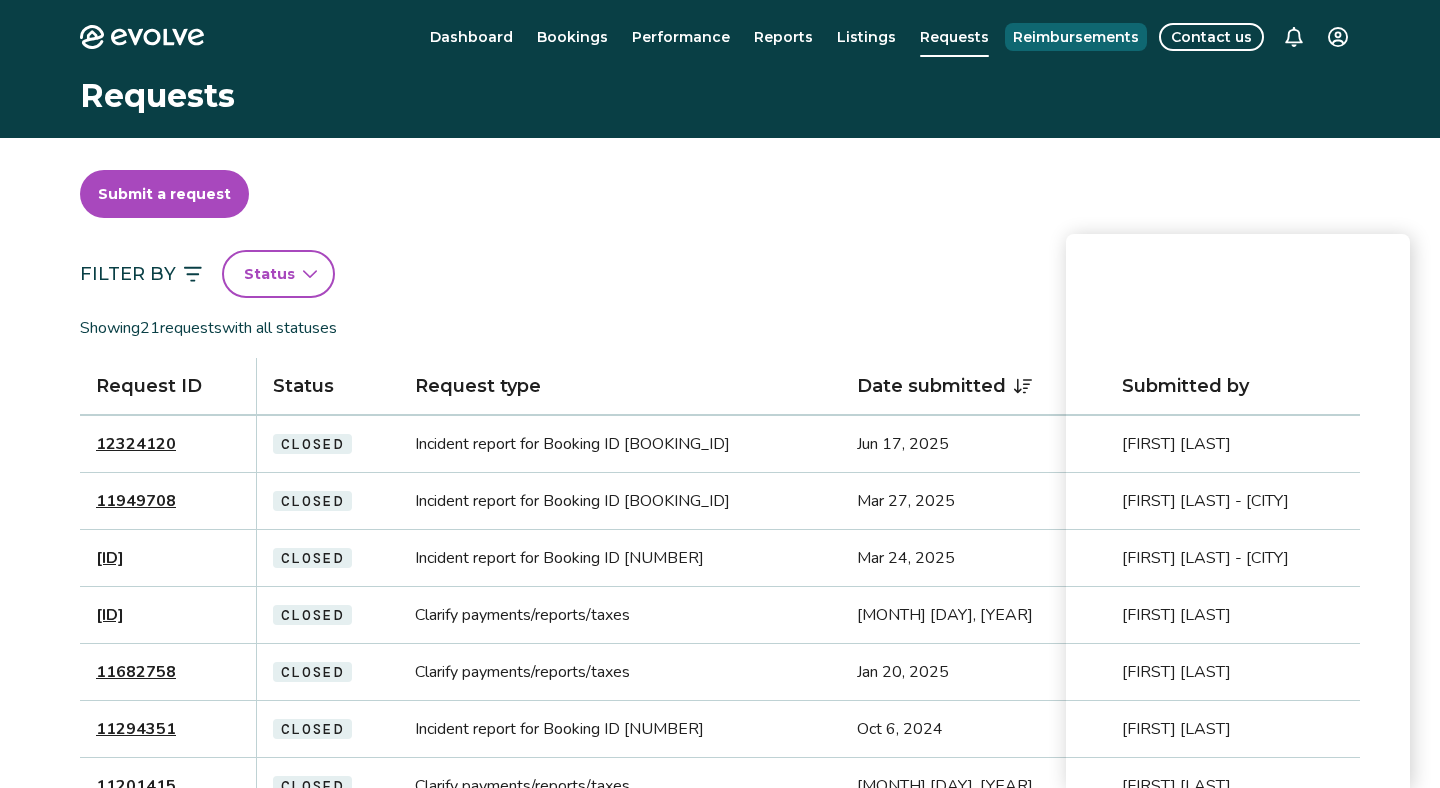 click on "Reimbursements" at bounding box center [1076, 37] 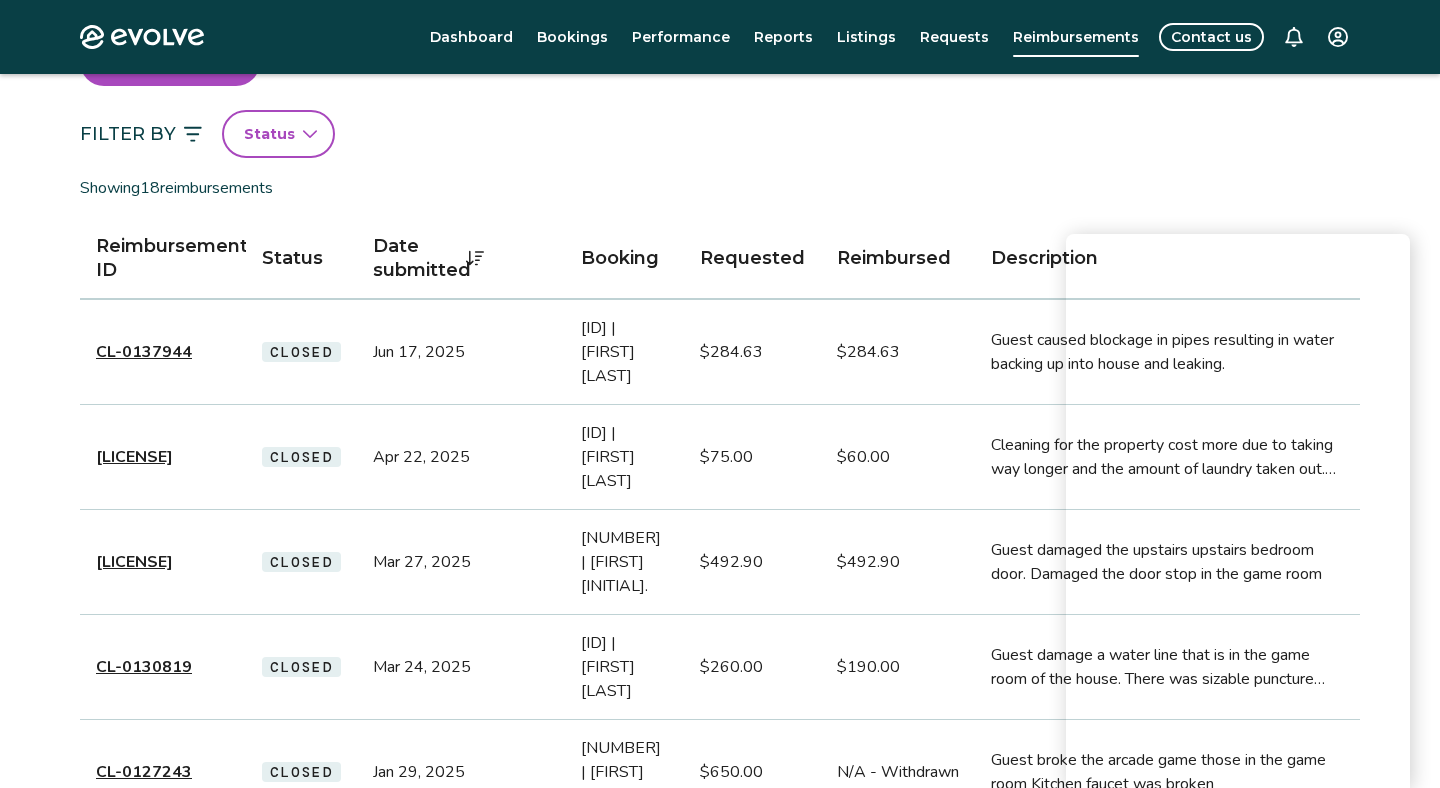 scroll, scrollTop: 134, scrollLeft: 0, axis: vertical 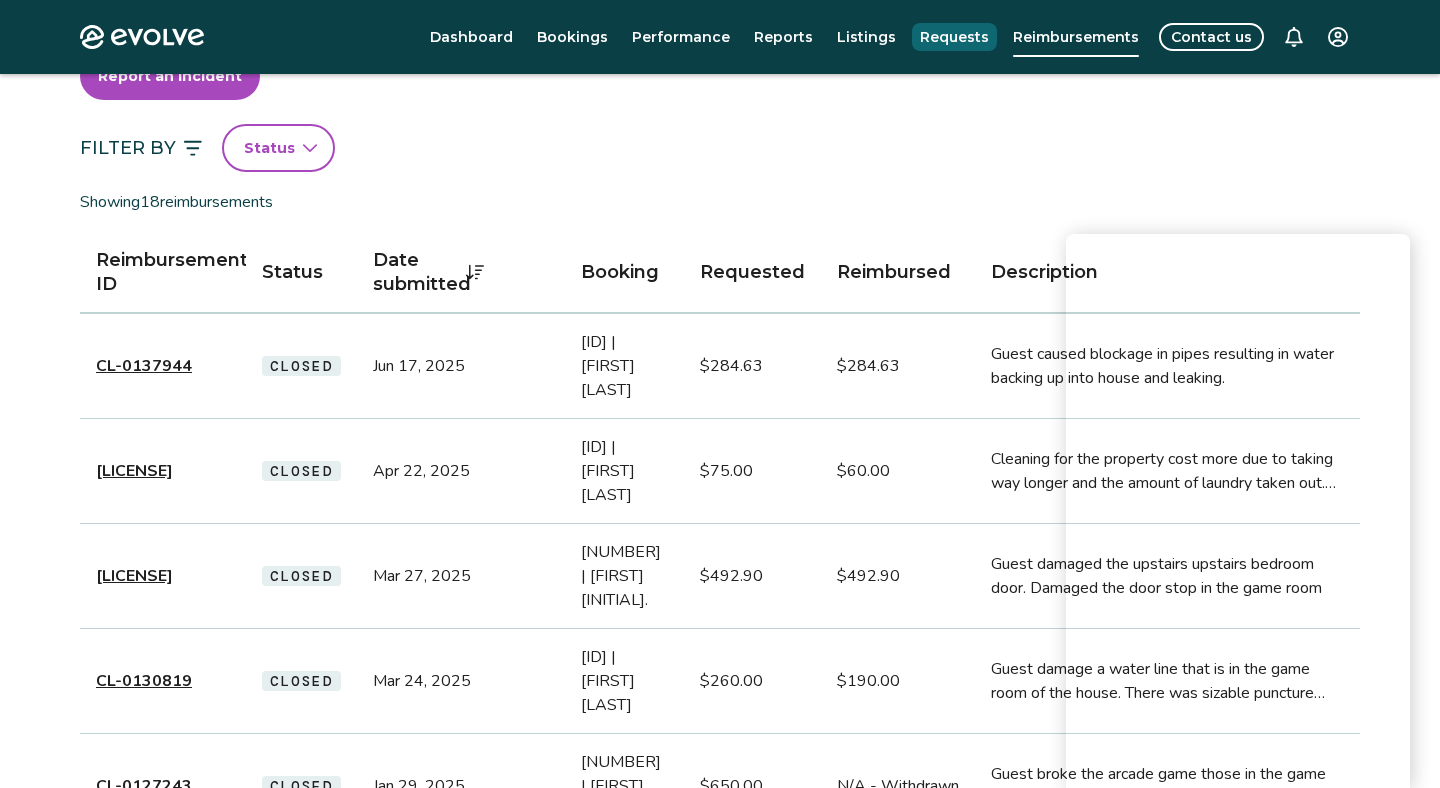 click on "Requests" at bounding box center (954, 37) 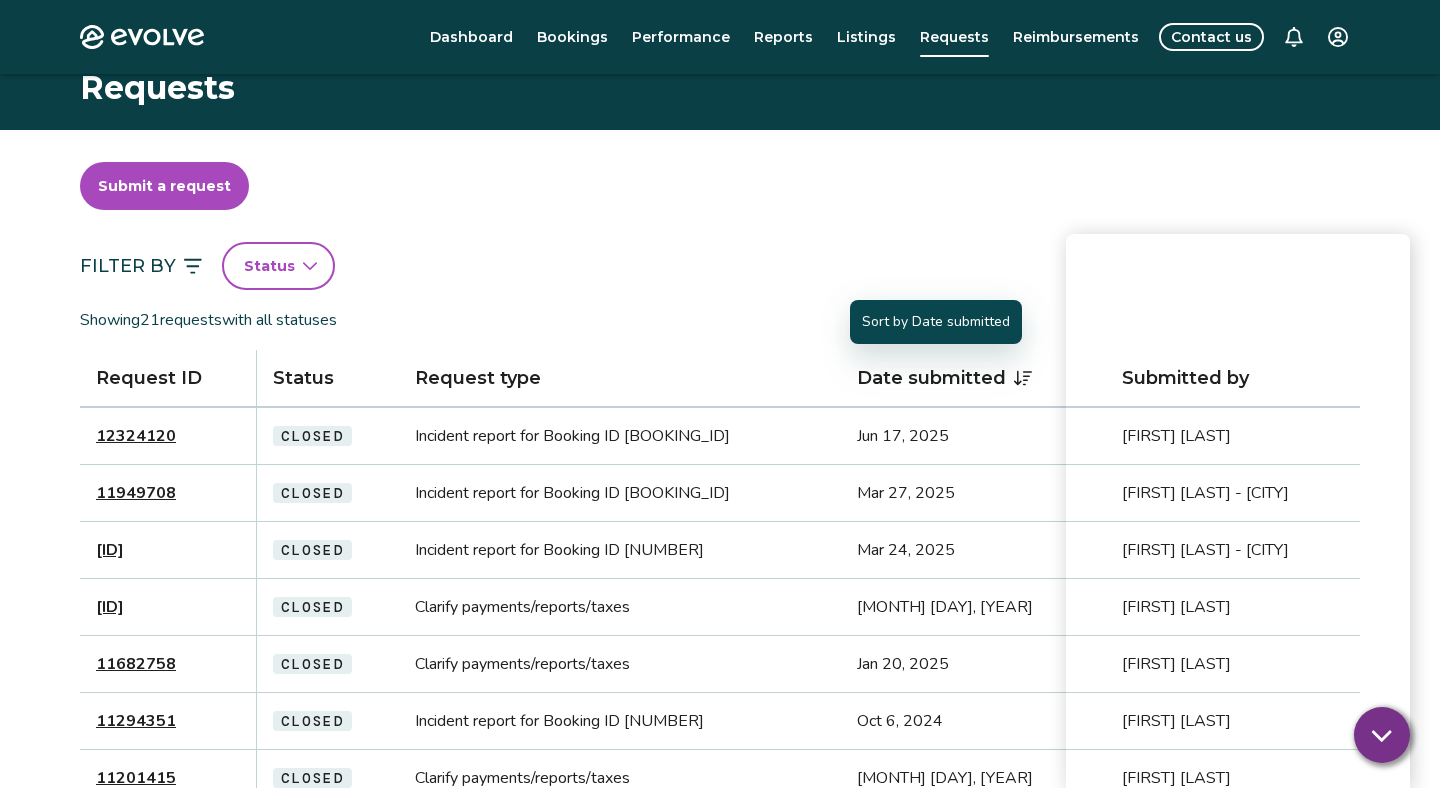 scroll, scrollTop: 0, scrollLeft: 0, axis: both 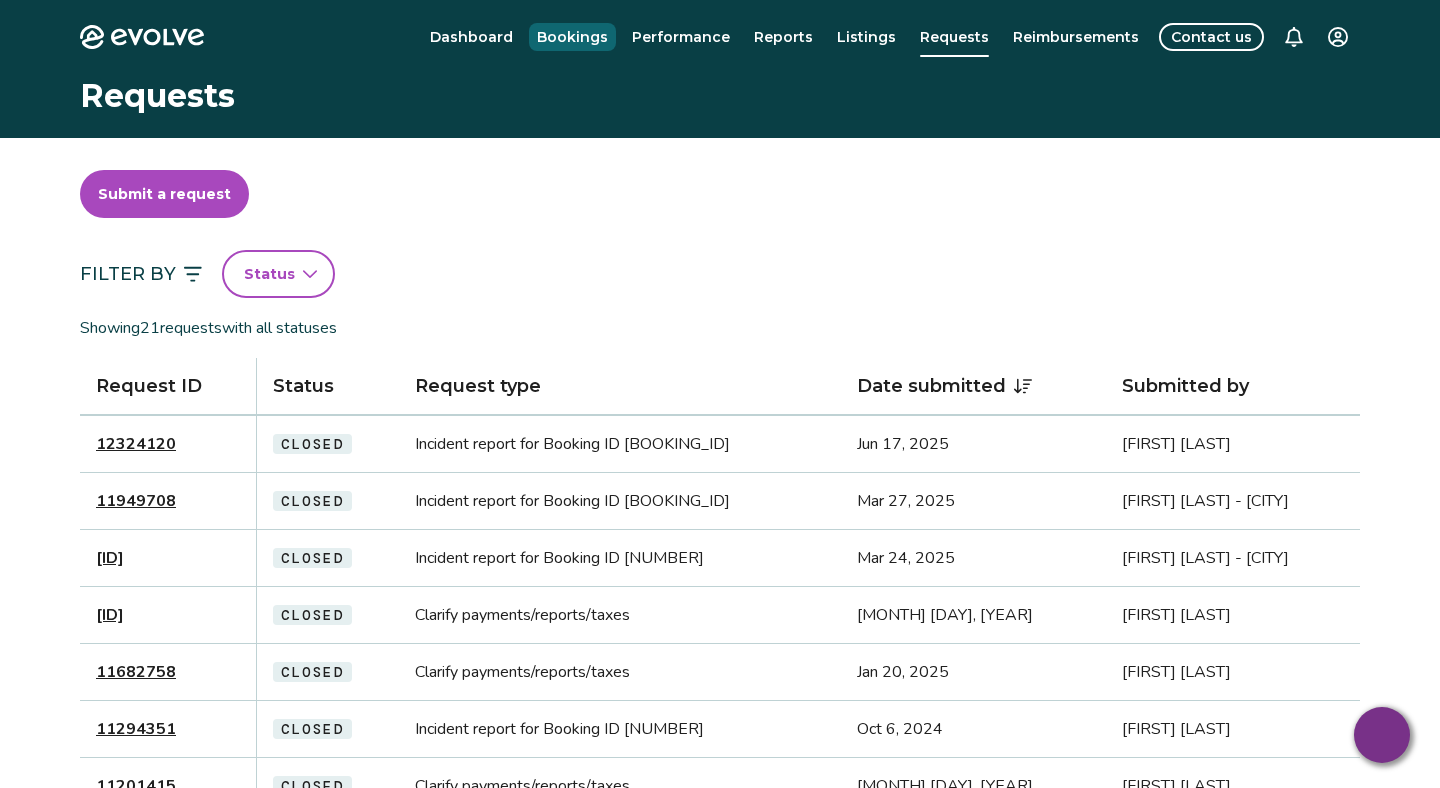 click on "Bookings" at bounding box center (572, 37) 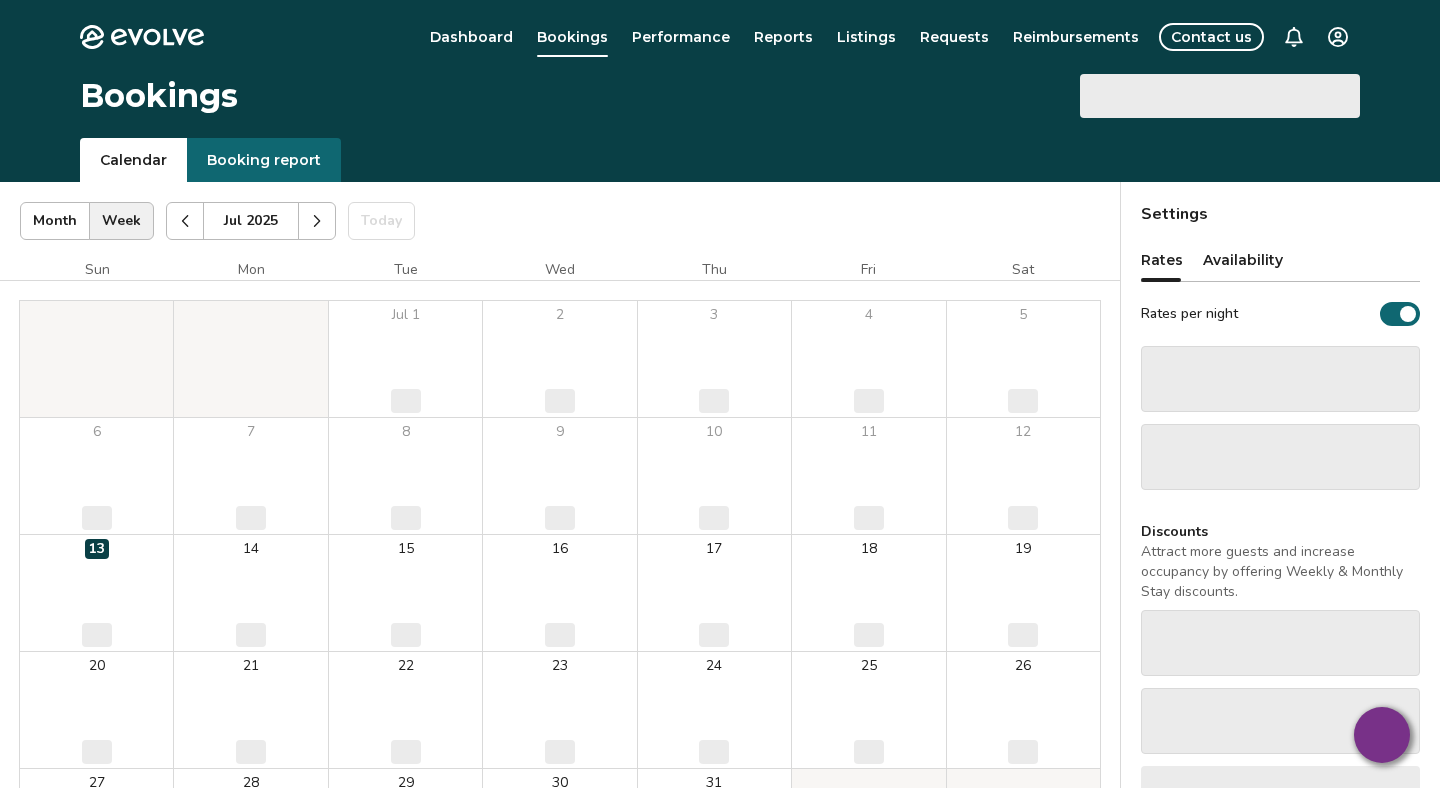 select on "**********" 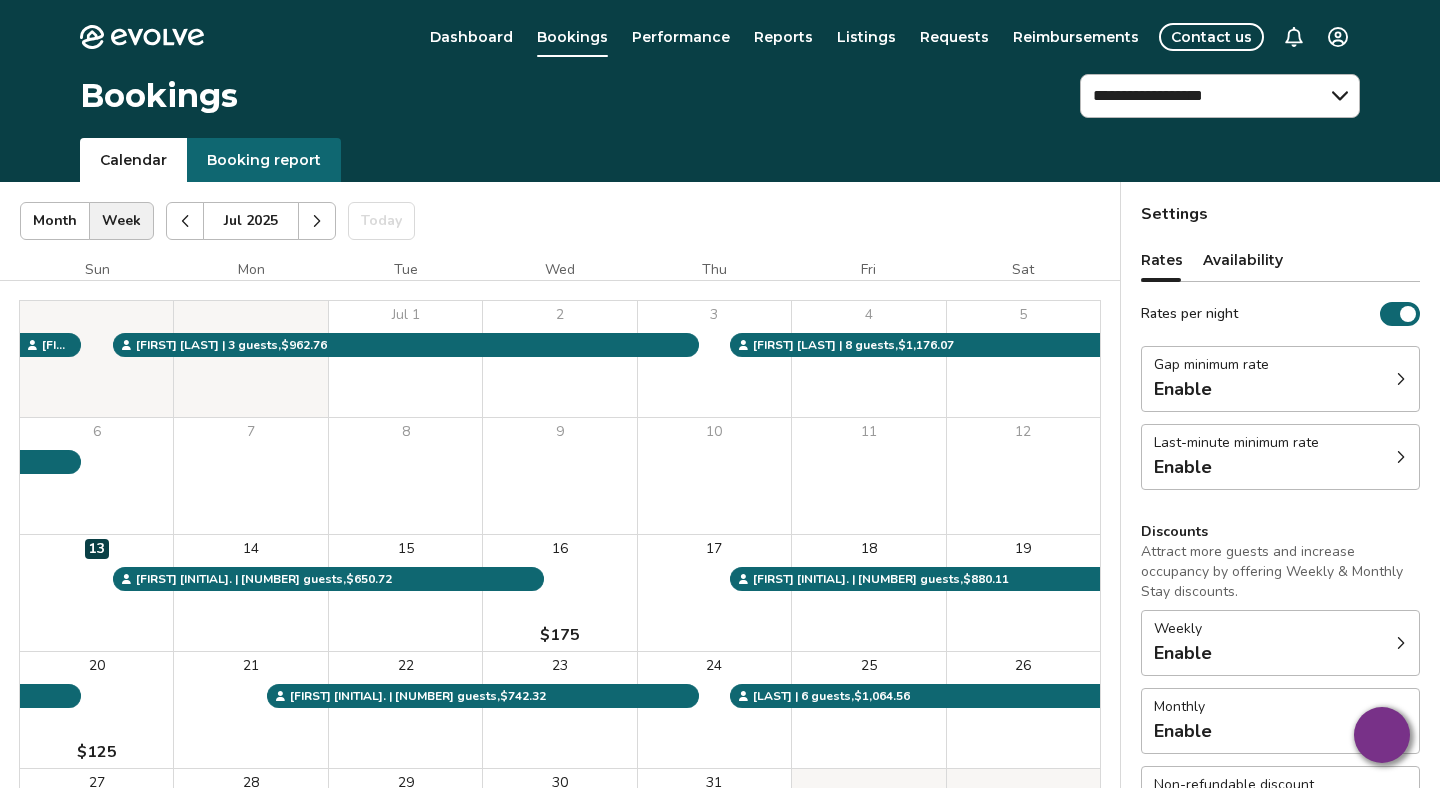 click 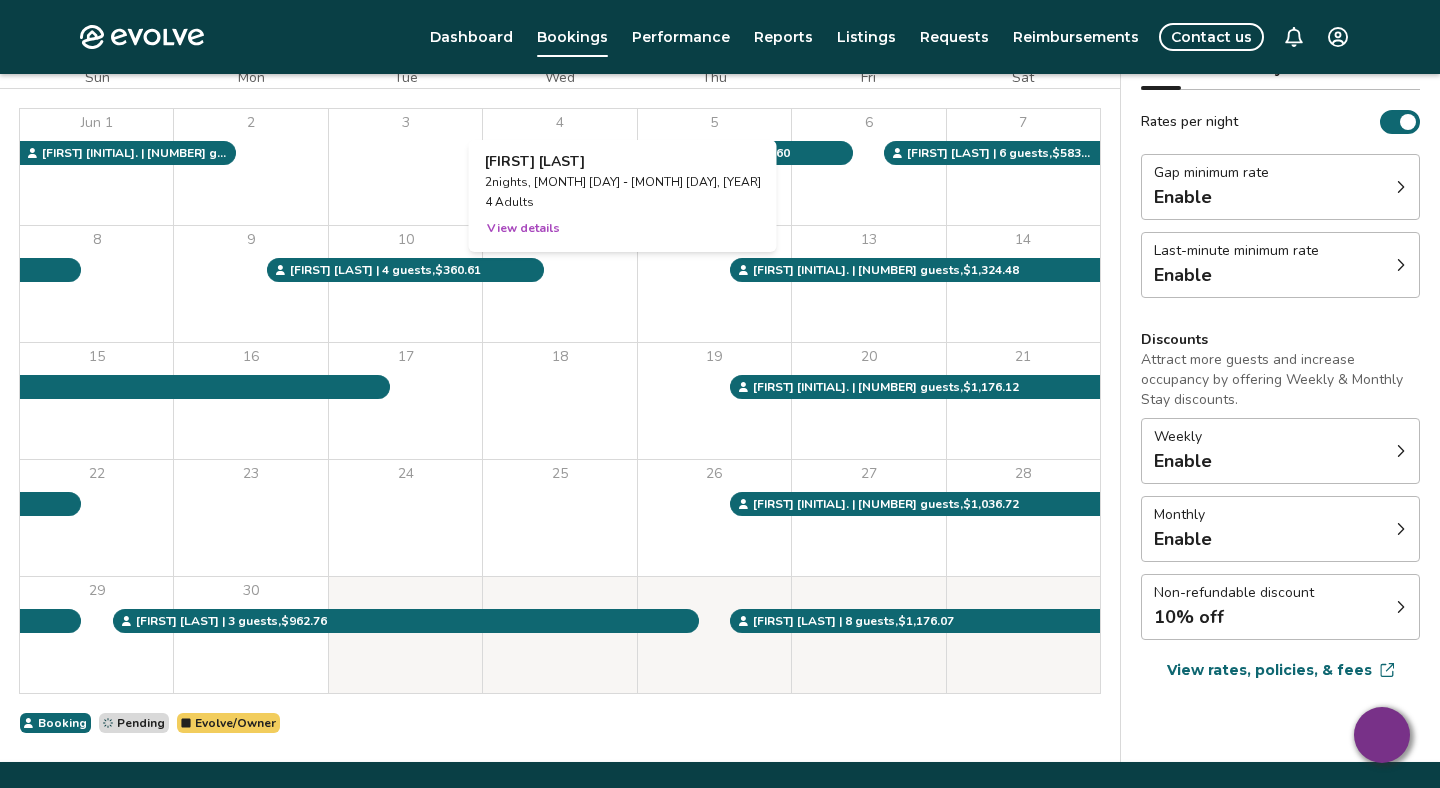 scroll, scrollTop: 0, scrollLeft: 0, axis: both 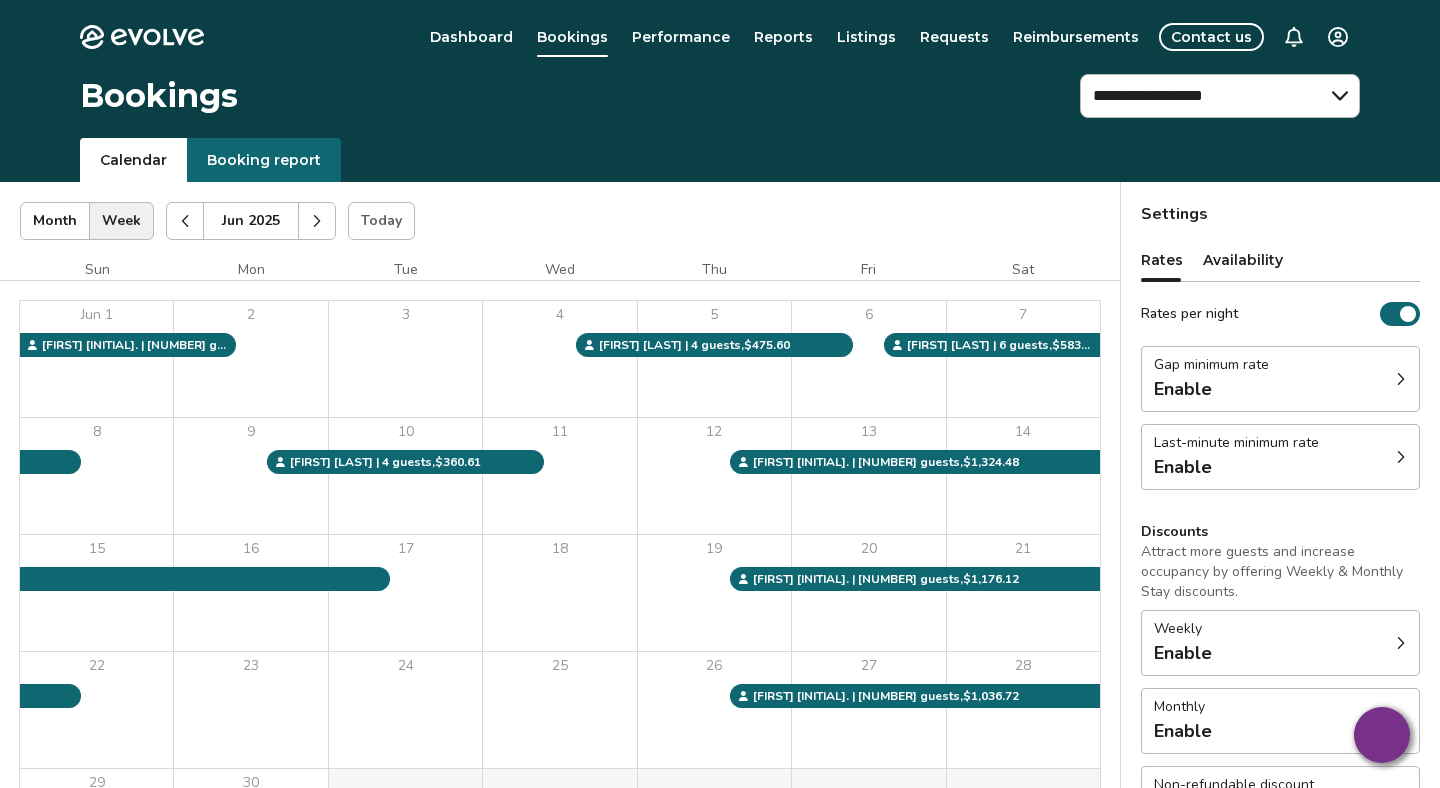 click 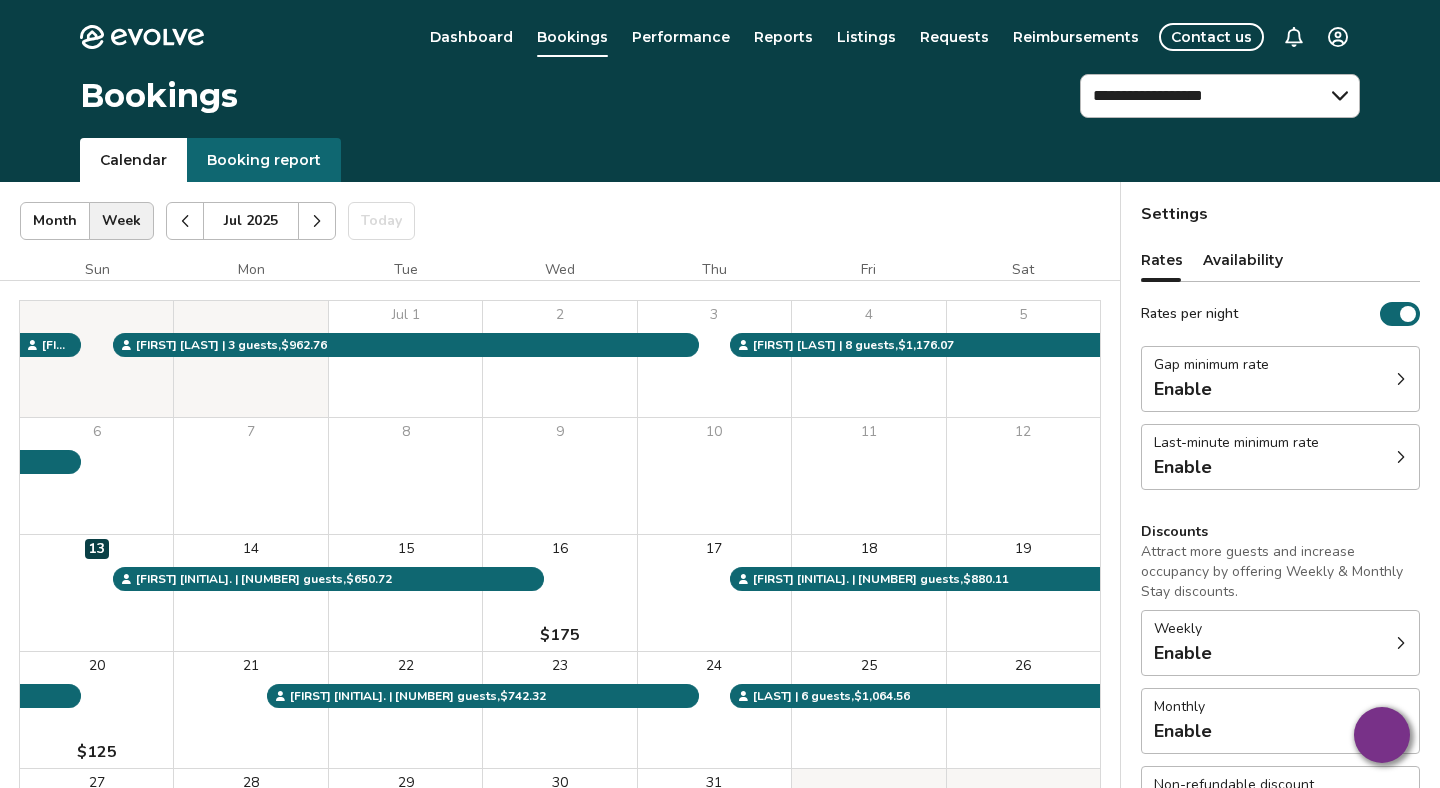 type 